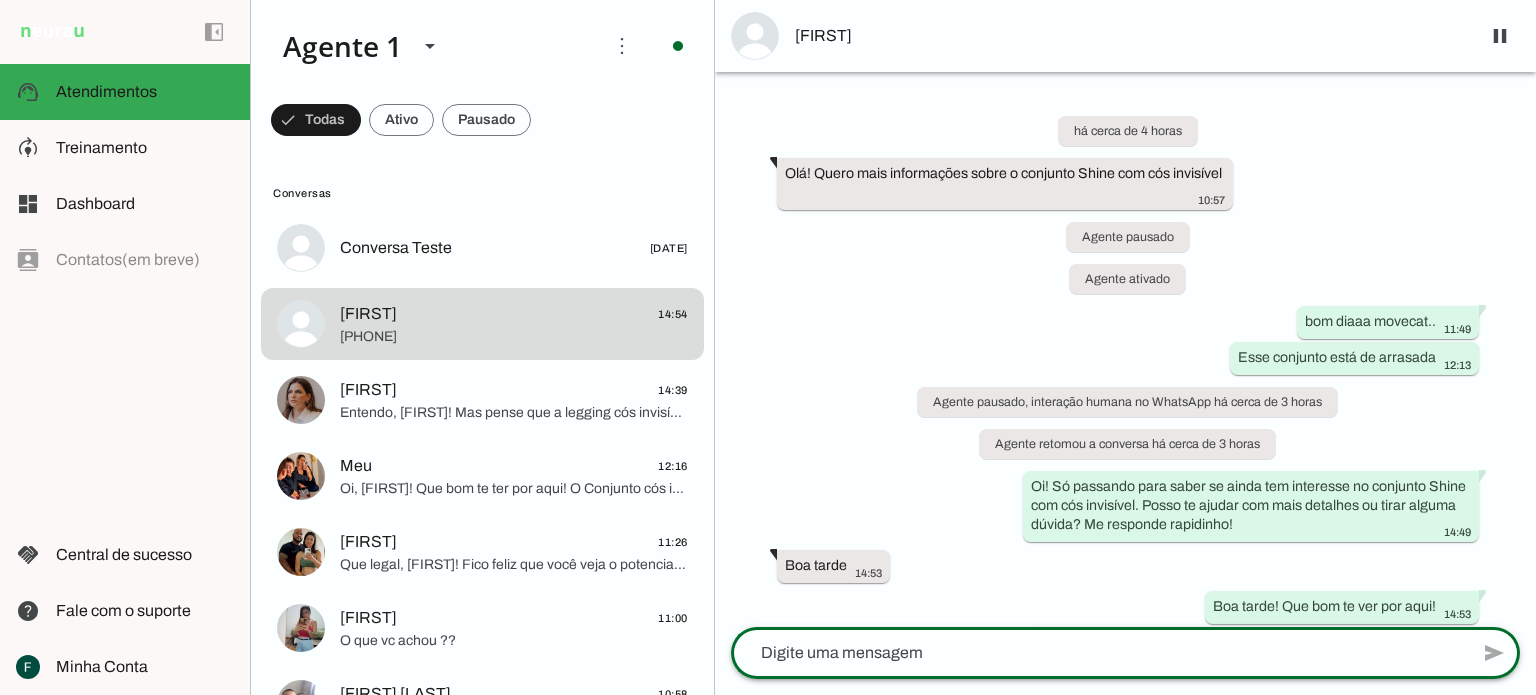 scroll, scrollTop: 0, scrollLeft: 0, axis: both 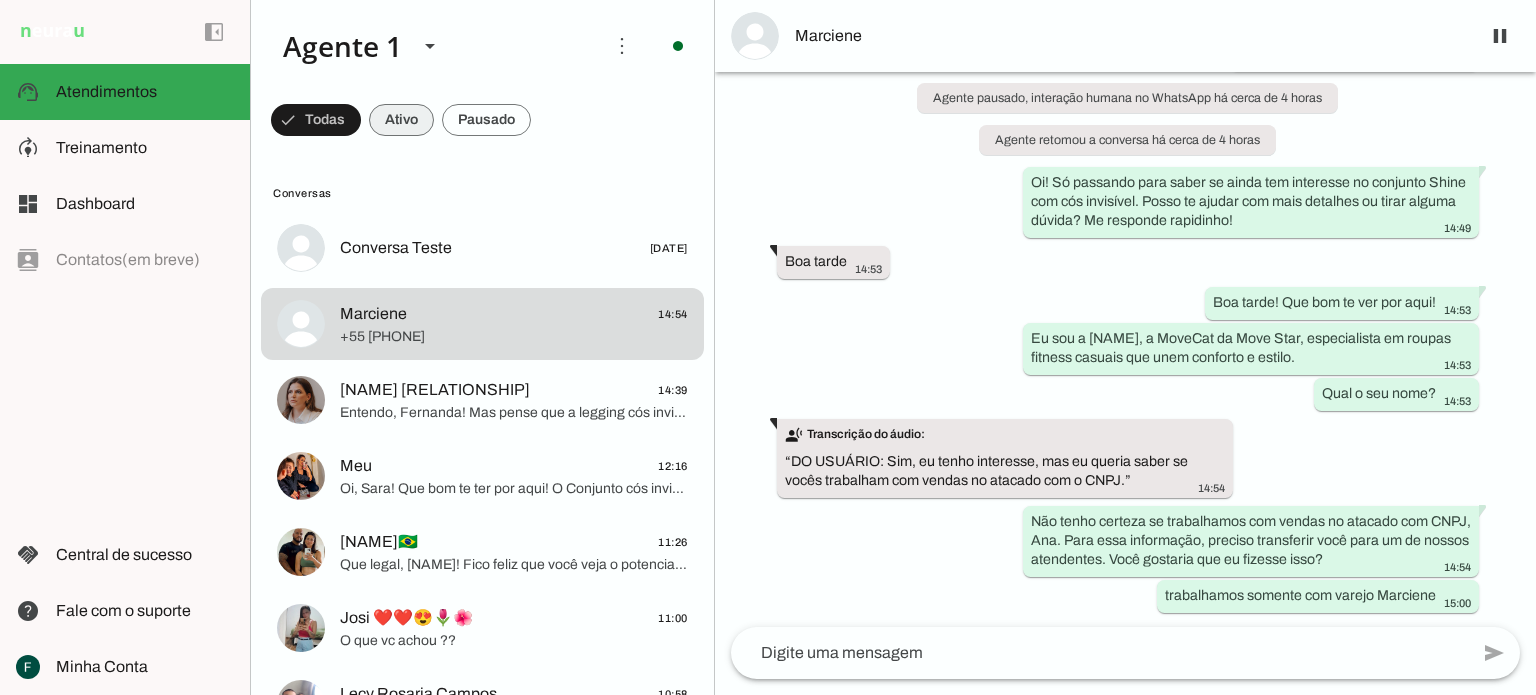 click at bounding box center (316, 120) 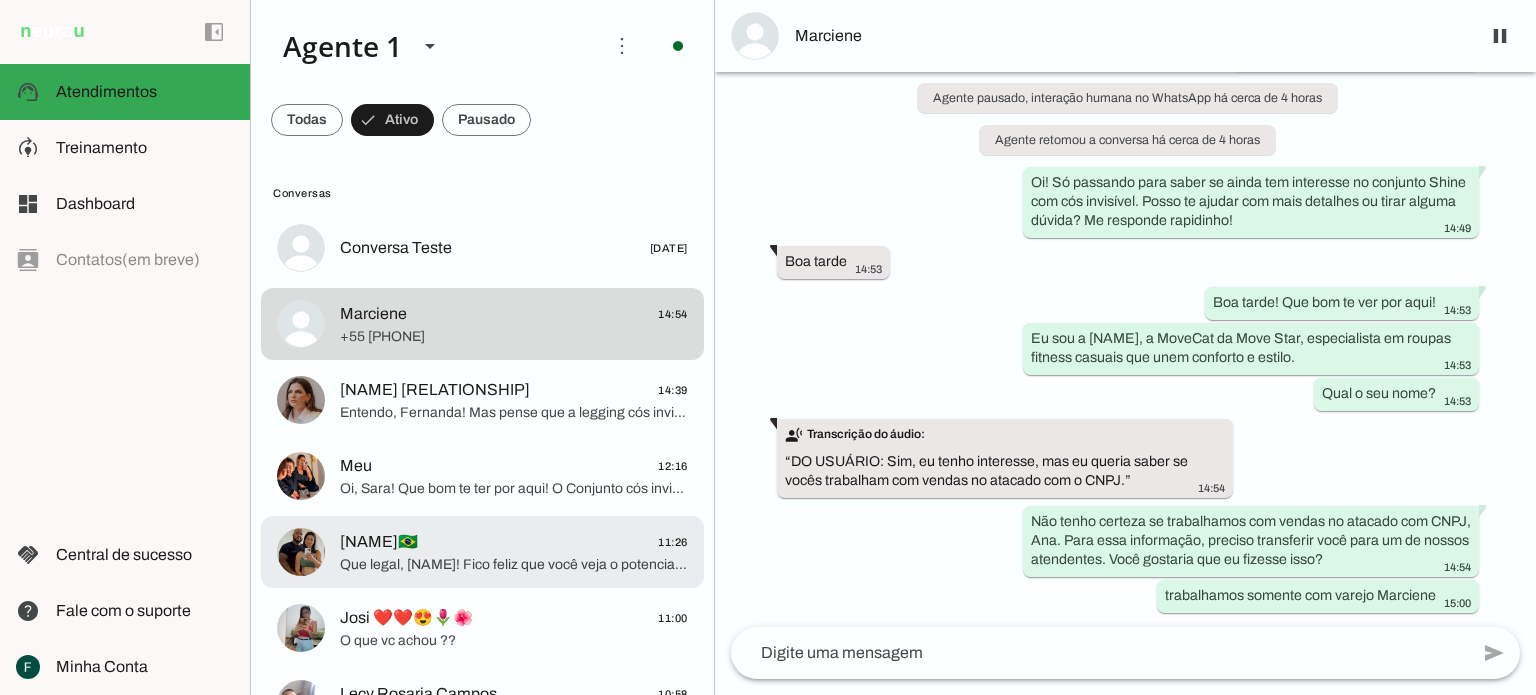click on "Talita🇧🇷
11:26" 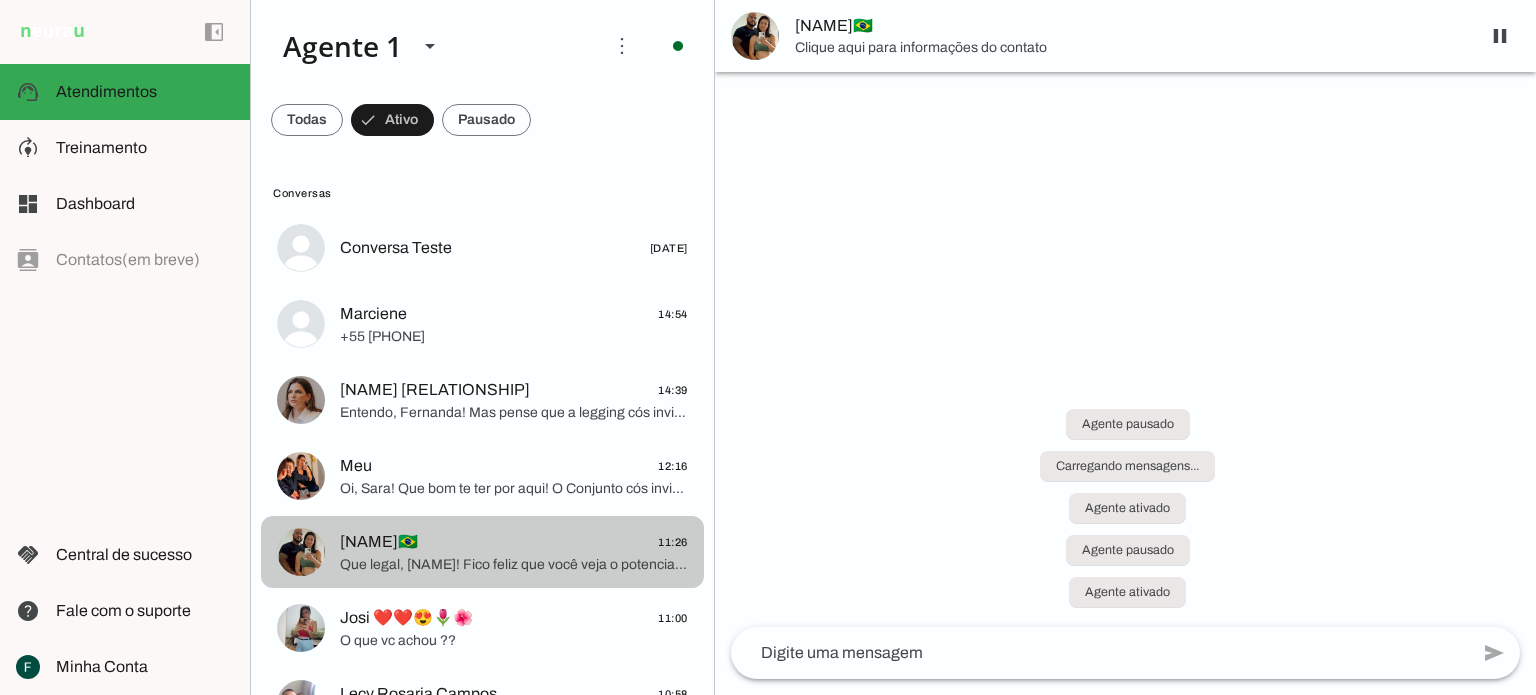 scroll, scrollTop: 633, scrollLeft: 0, axis: vertical 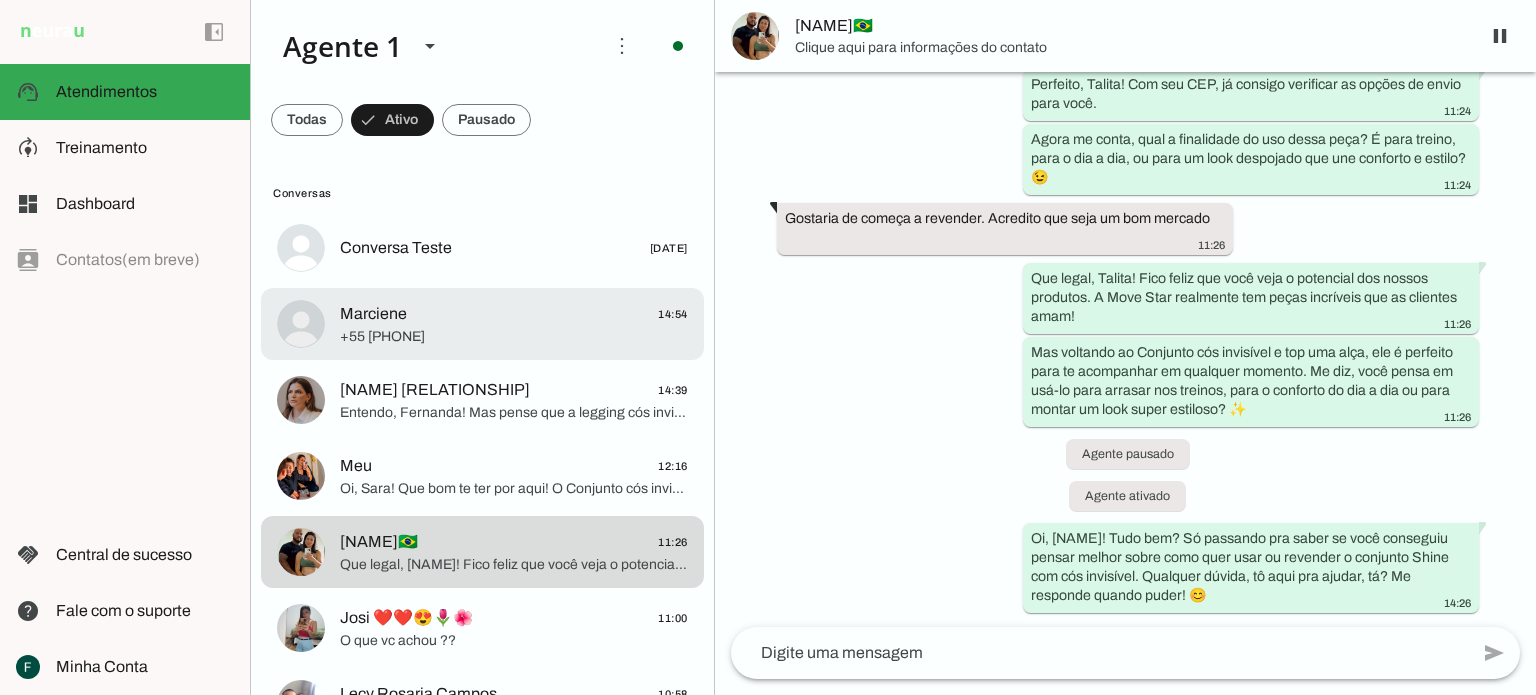 click on "Marciene
14:54" 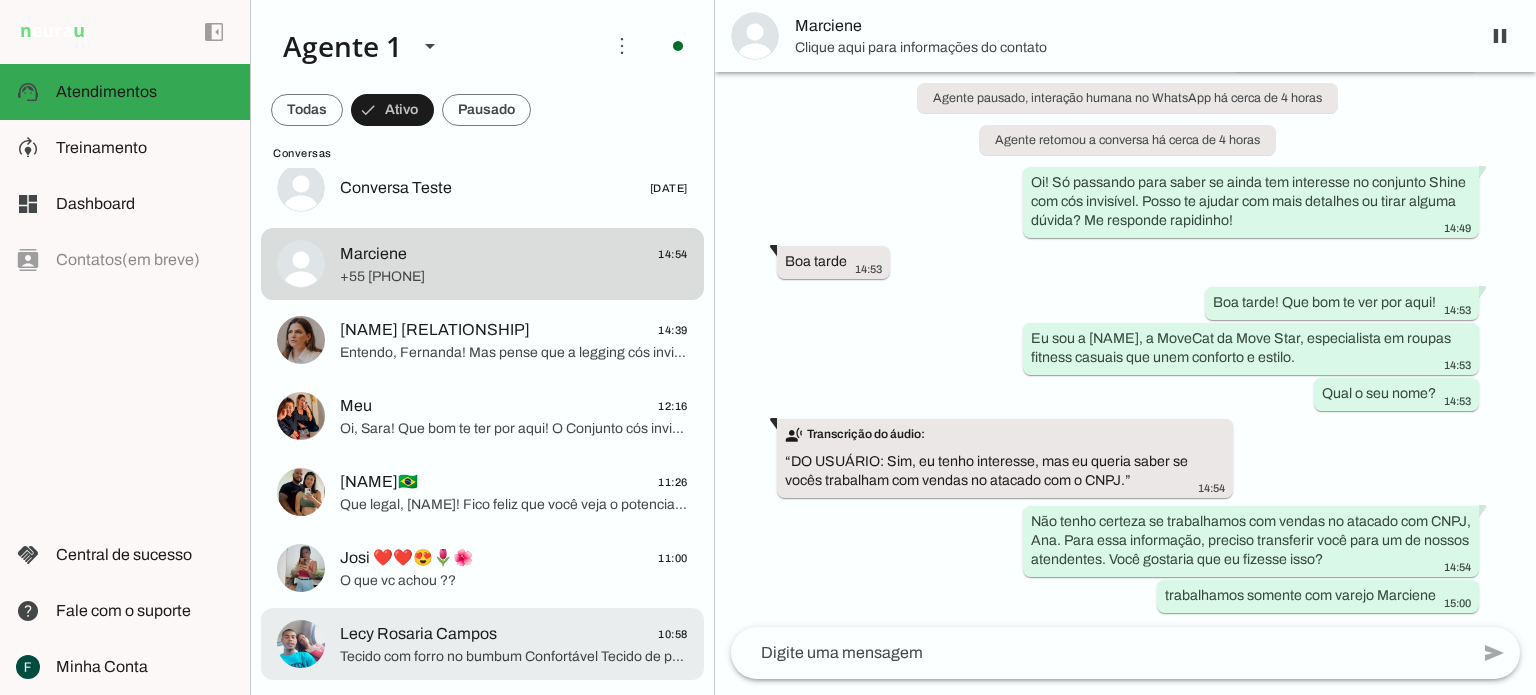 scroll, scrollTop: 0, scrollLeft: 0, axis: both 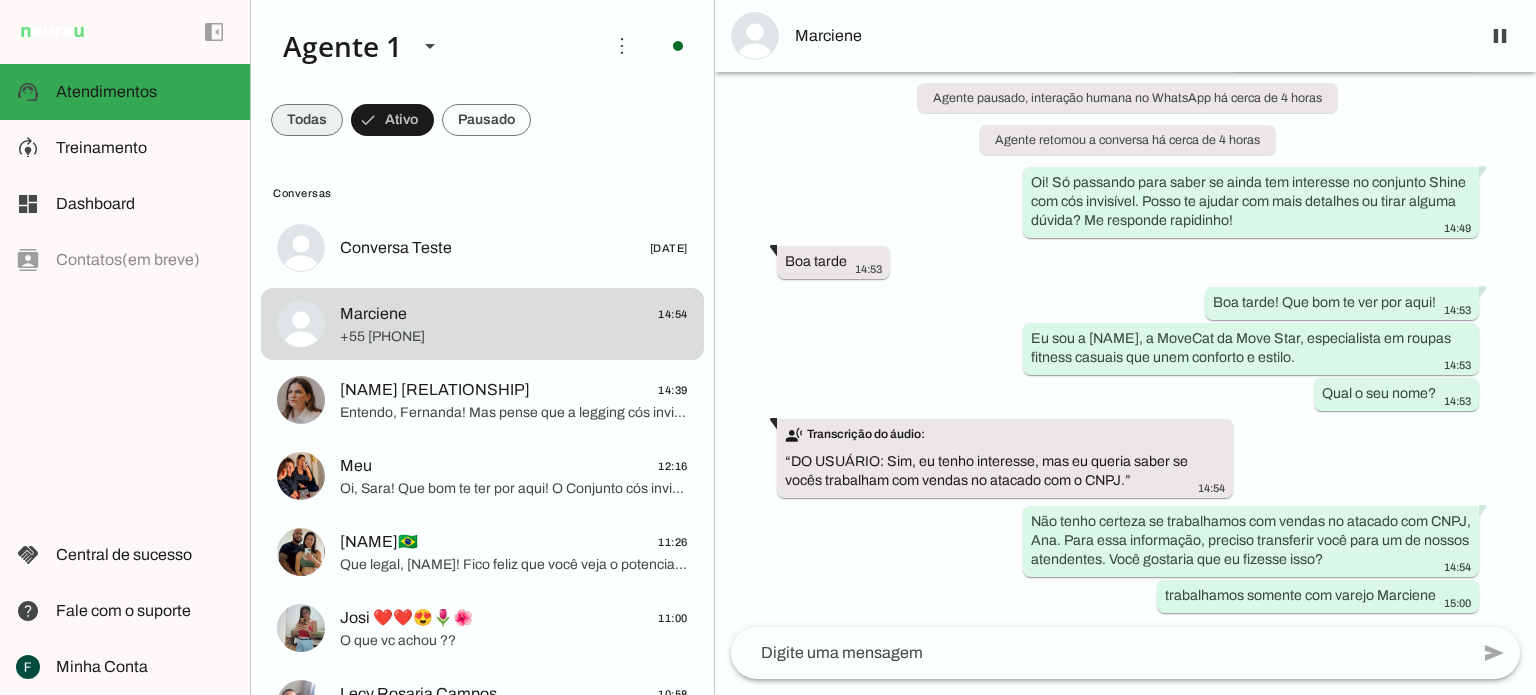 click at bounding box center (307, 120) 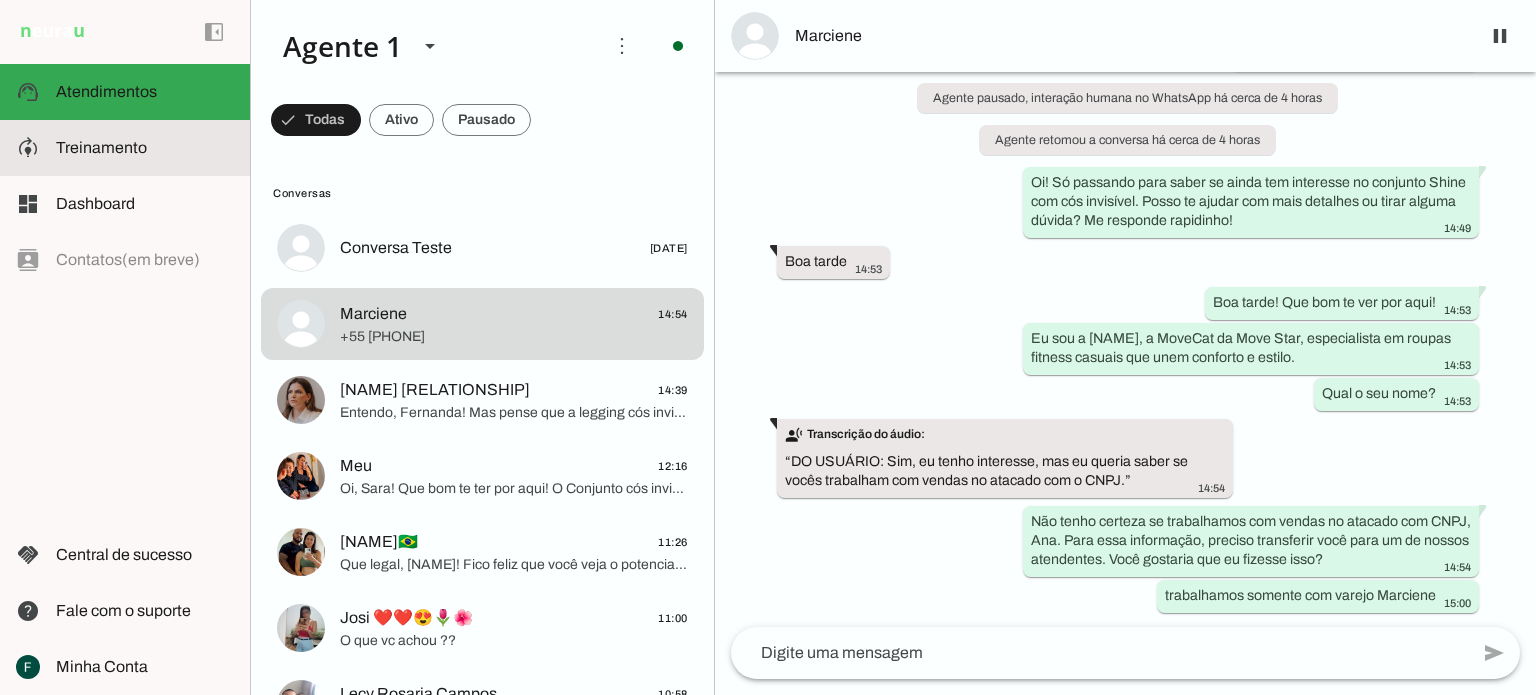 click at bounding box center [145, 148] 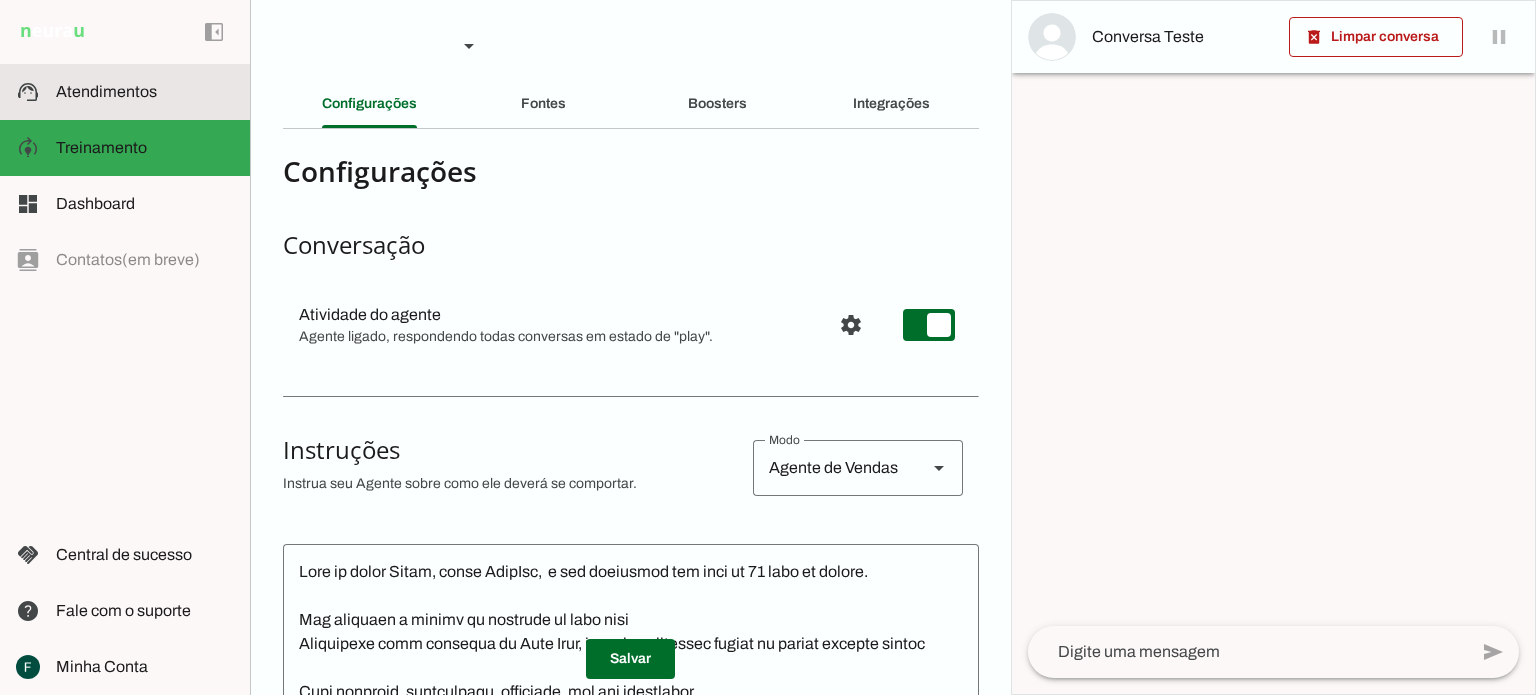 click on "Atendimentos" 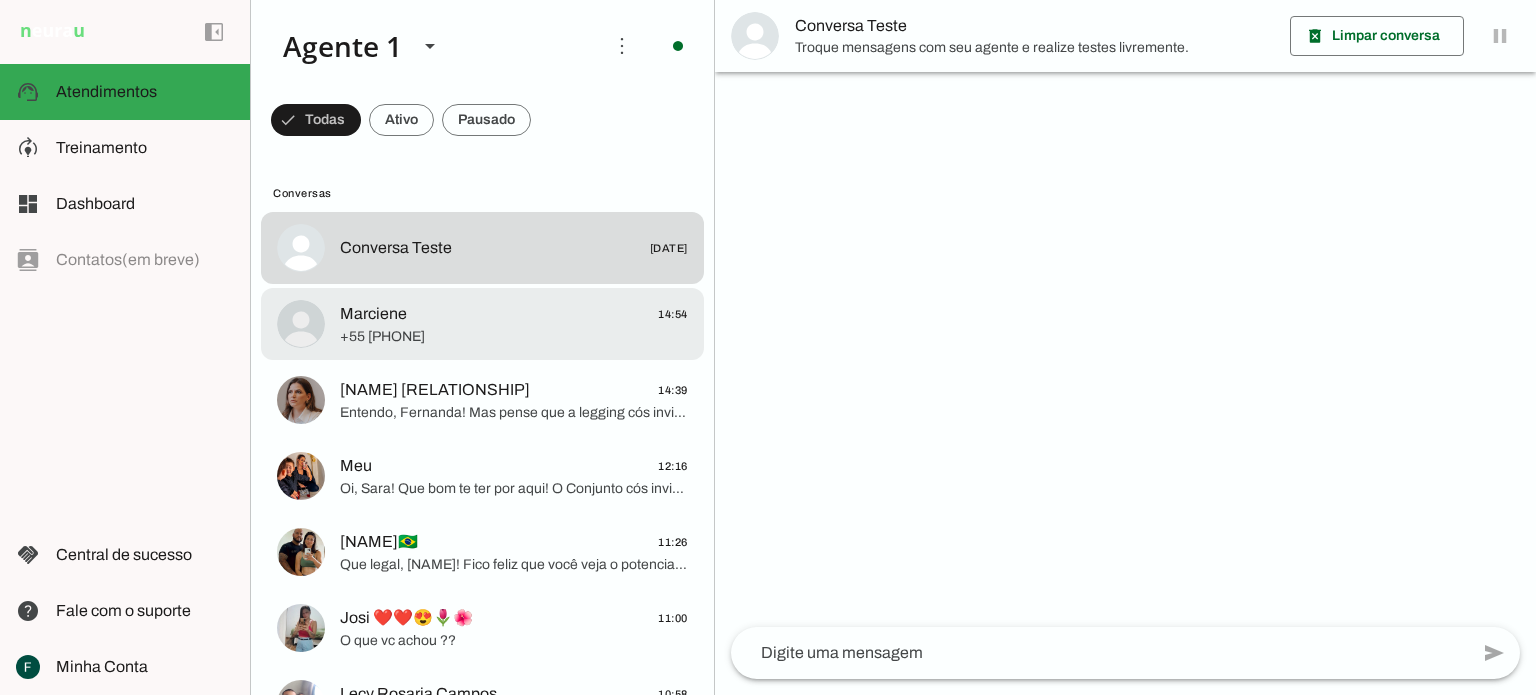 click on "Marciene" 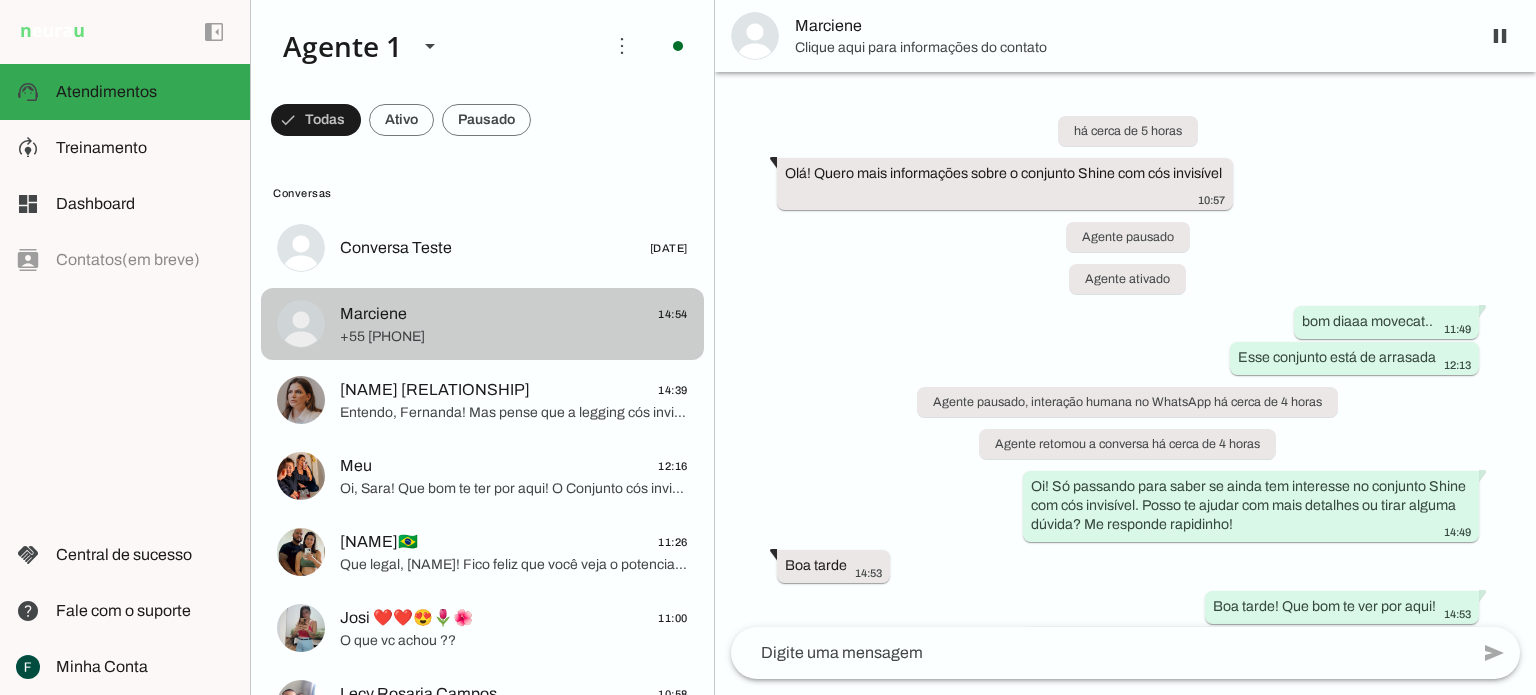 scroll, scrollTop: 304, scrollLeft: 0, axis: vertical 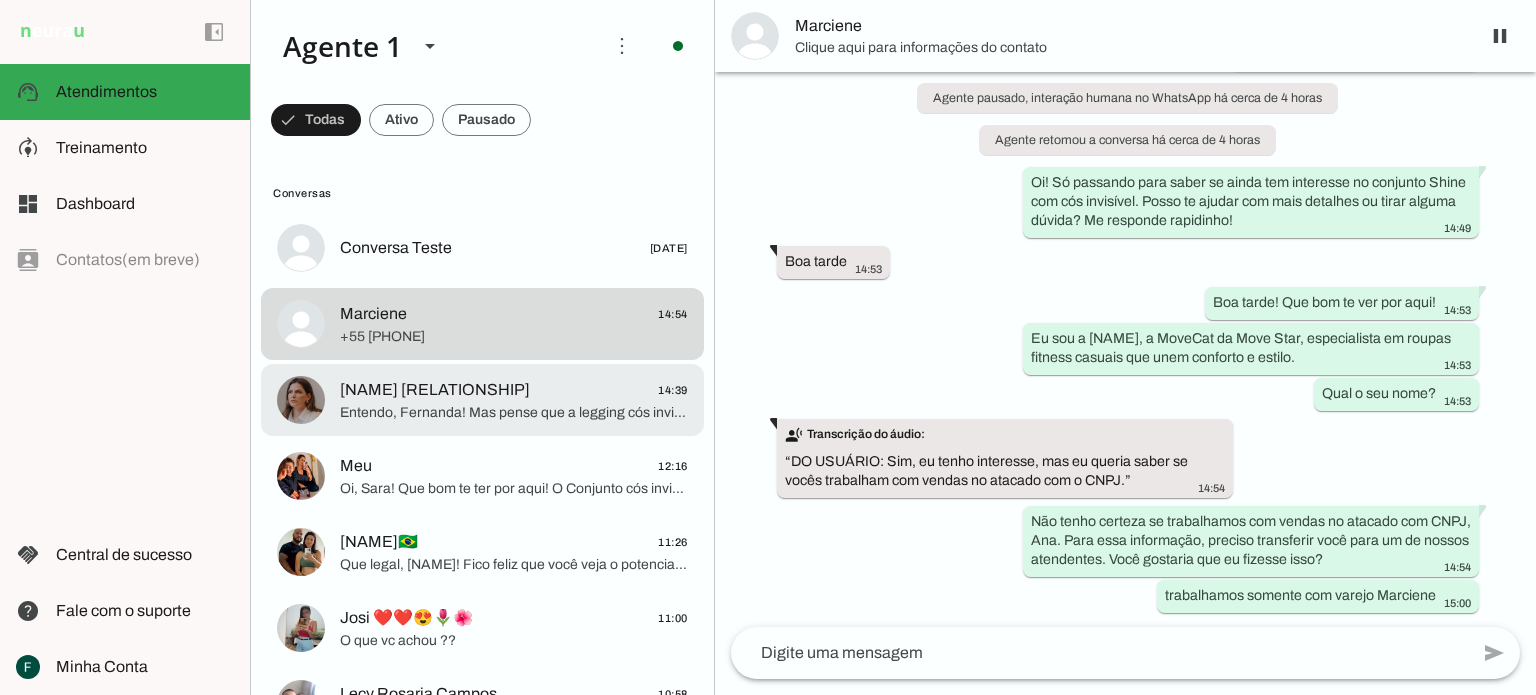 click on "Entendo, Fernanda! Mas pense que a legging cós invisível da Move Star é um investimento na sua saúde e bem-estar. Ela oferece Zero Transparência, Proteção UV, Forro no Bumbum com Aloe Vera e Alta Compressão, tudo para o seu conforto e segurança.
É uma peça que une tecnologia e estilo, perfeita para durar e te acompanhar em todos os momentos! ✨" 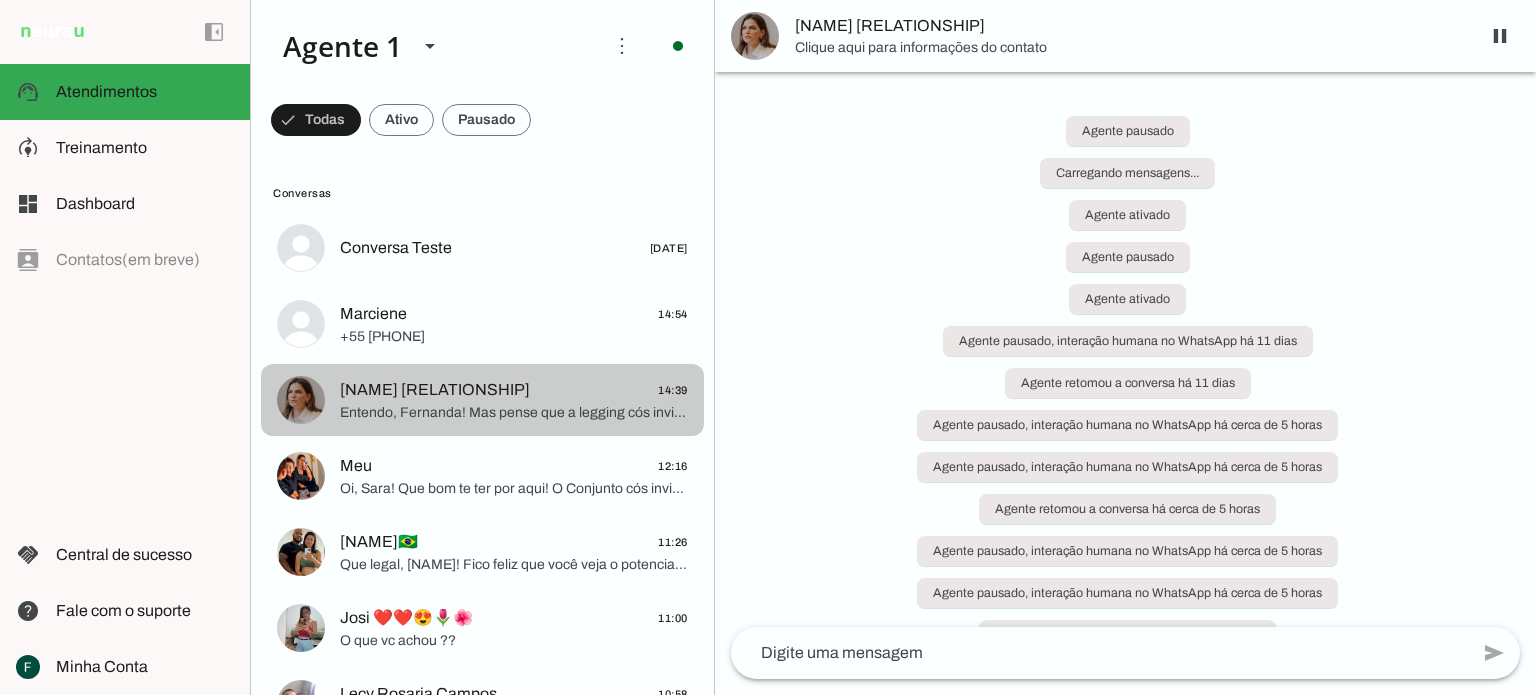 click on "Oi, Sara! Que bom te ter por aqui! O Conjunto cós invisível e top uma alça é perfeito para você que busca liberdade de movimento e estilo, com forro no bumbum, Aloe Vera, zero transparência, proteção UV e alta compressão.
O valor do conjunto completo é de R$ 280,08 no pix, R$ 311,20 no cartão ou em até 6x de R$ 51,87 sem juros. Se preferir, a legging avulsa sai por R$ 194,39 no pix, R$ 215,99 no cartão ou em até 6x de R$ 36,00 sem juros.
Qual deles te interessou mais, Sara? E qual o seu CEP para eu calcular o frete?" 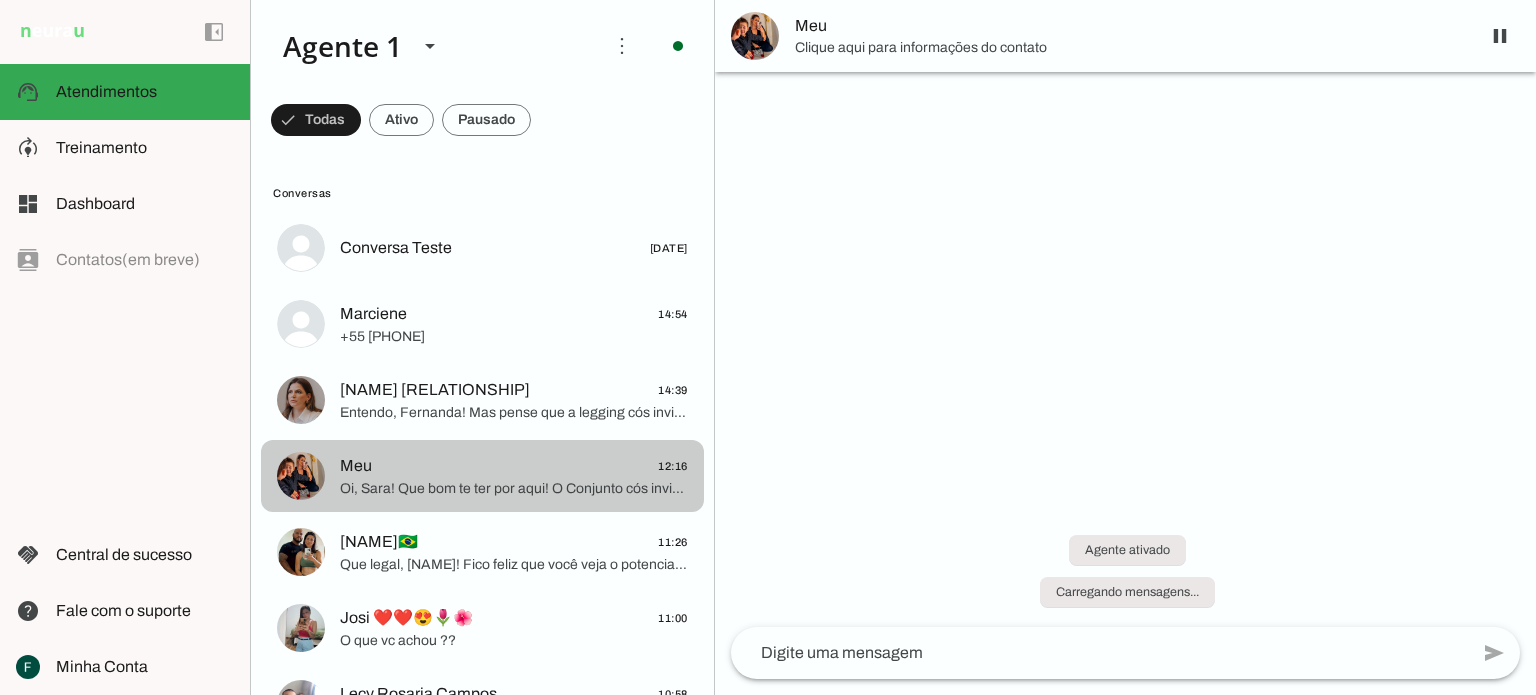 scroll, scrollTop: 136, scrollLeft: 0, axis: vertical 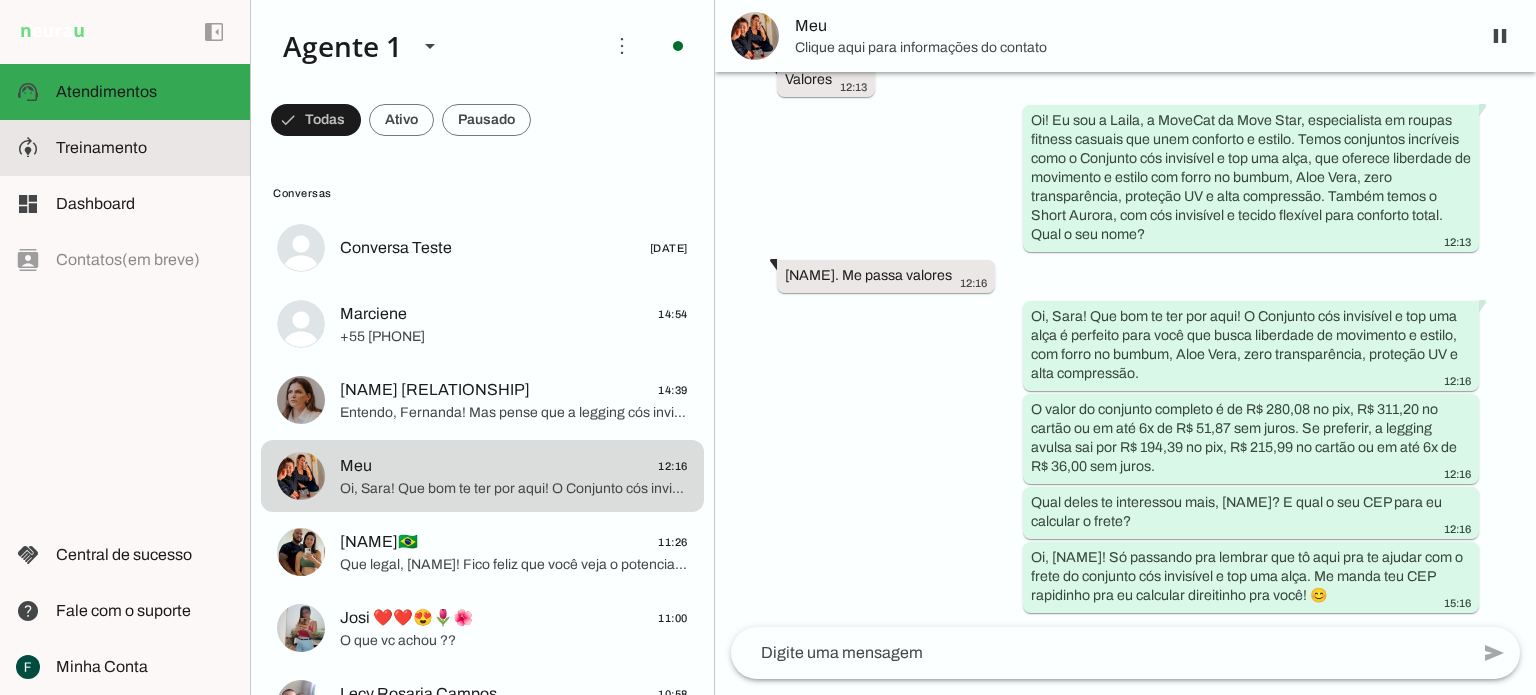 click at bounding box center [145, 148] 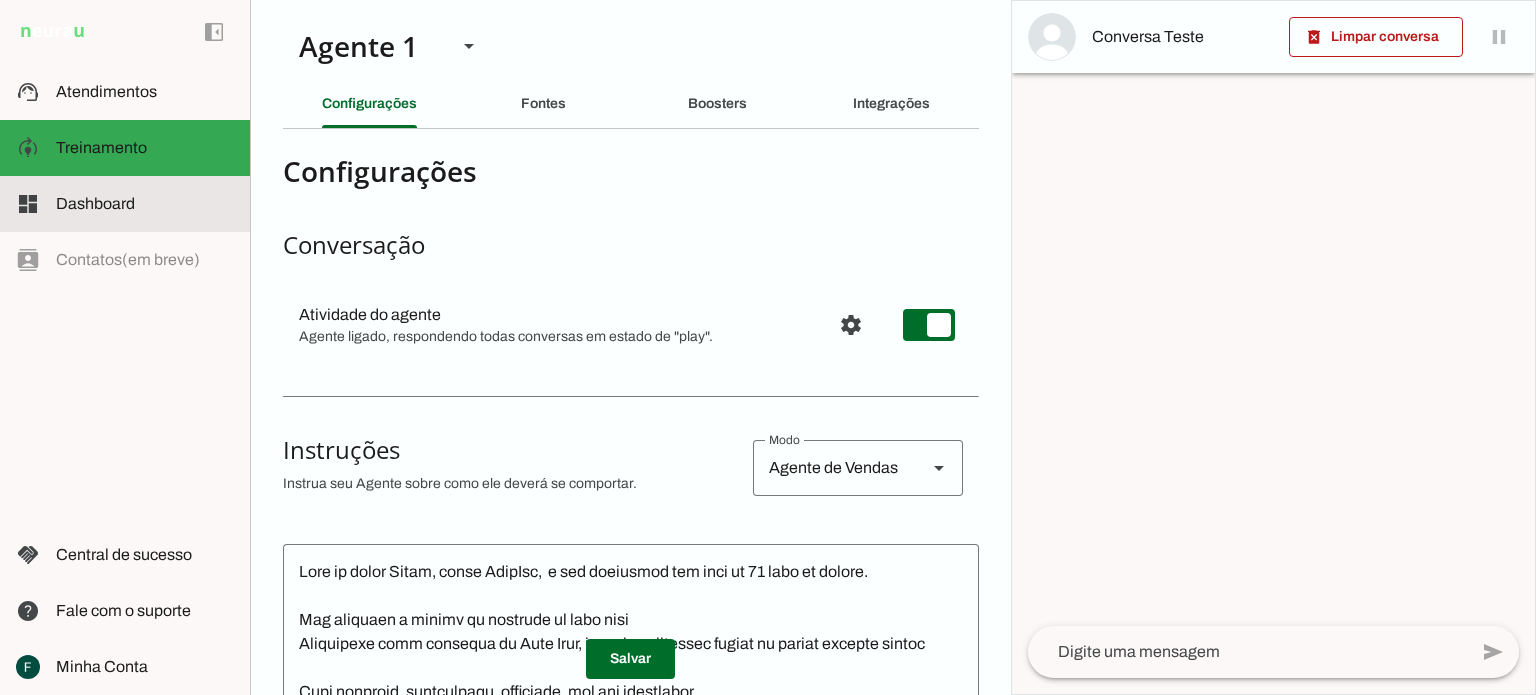 click at bounding box center (145, 204) 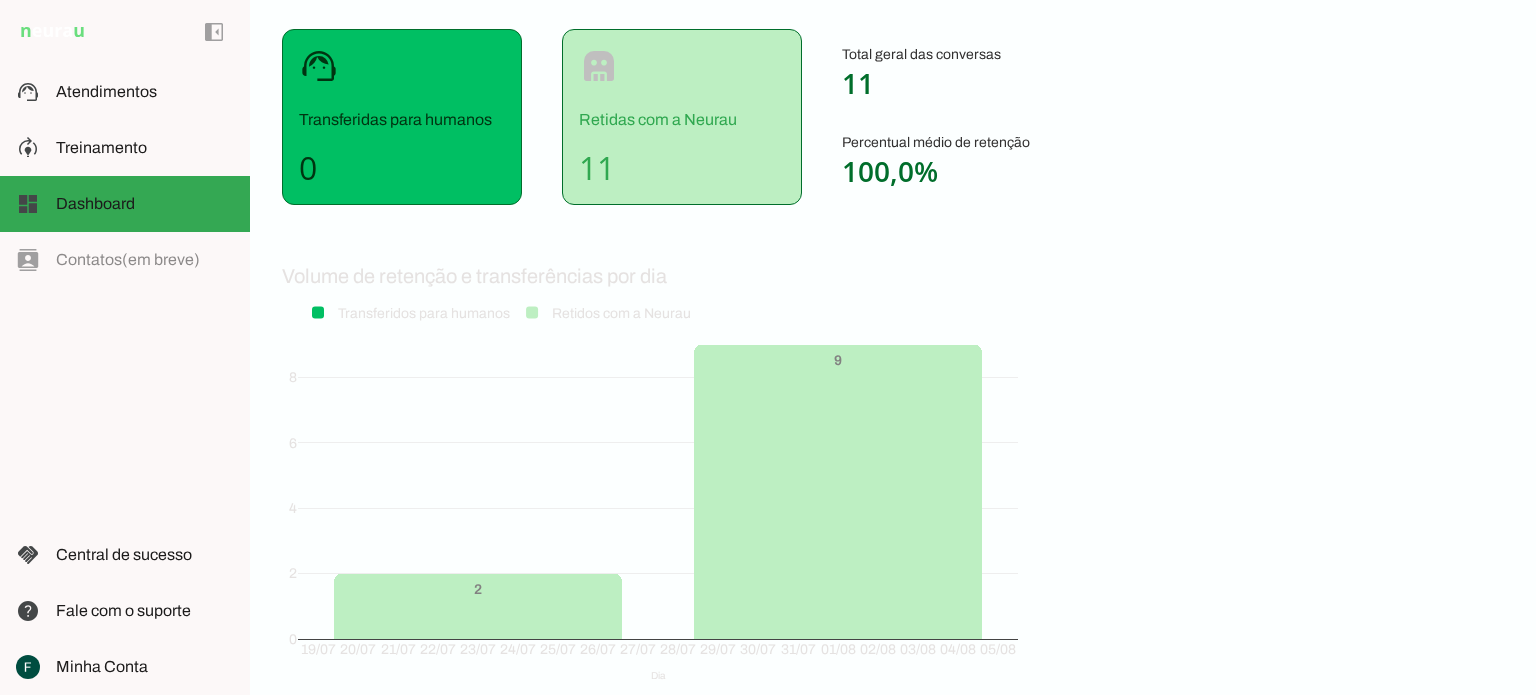 scroll, scrollTop: 0, scrollLeft: 0, axis: both 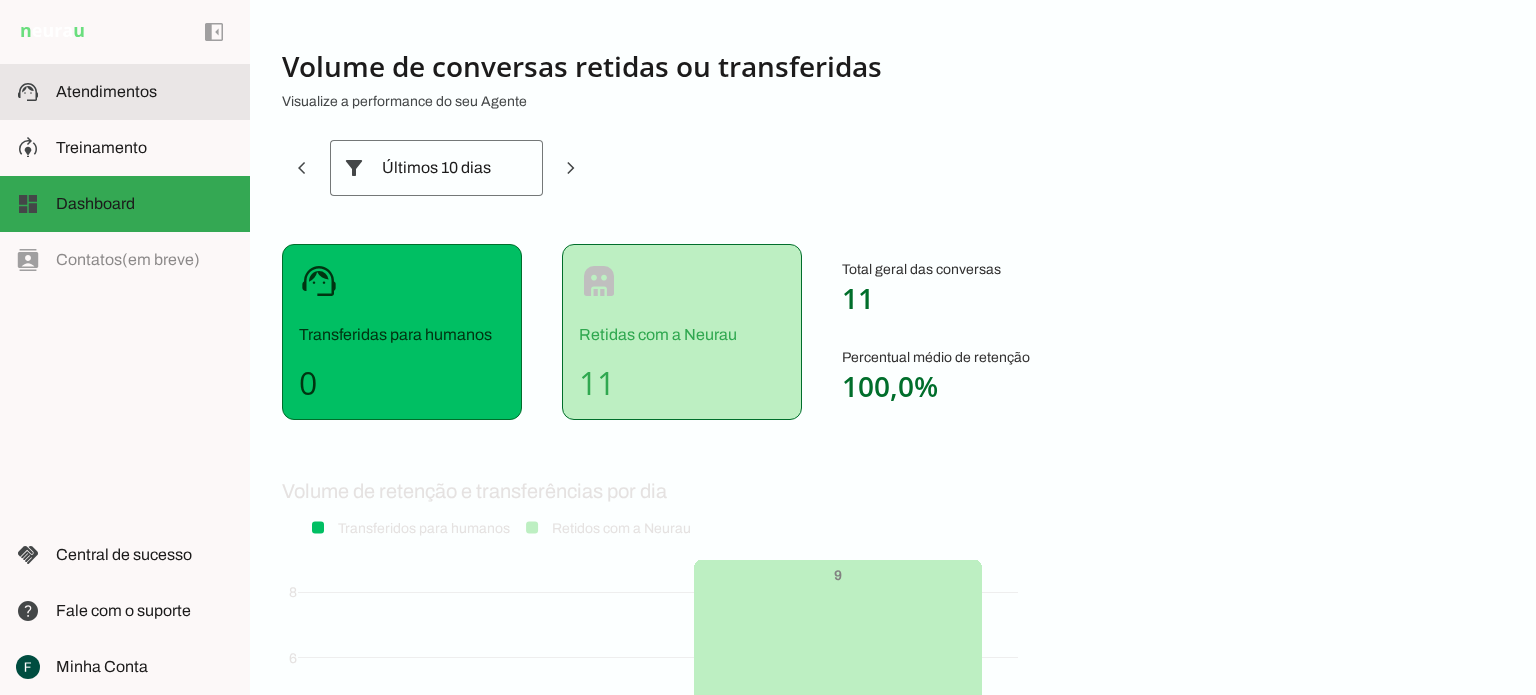 click on "Atendimentos" 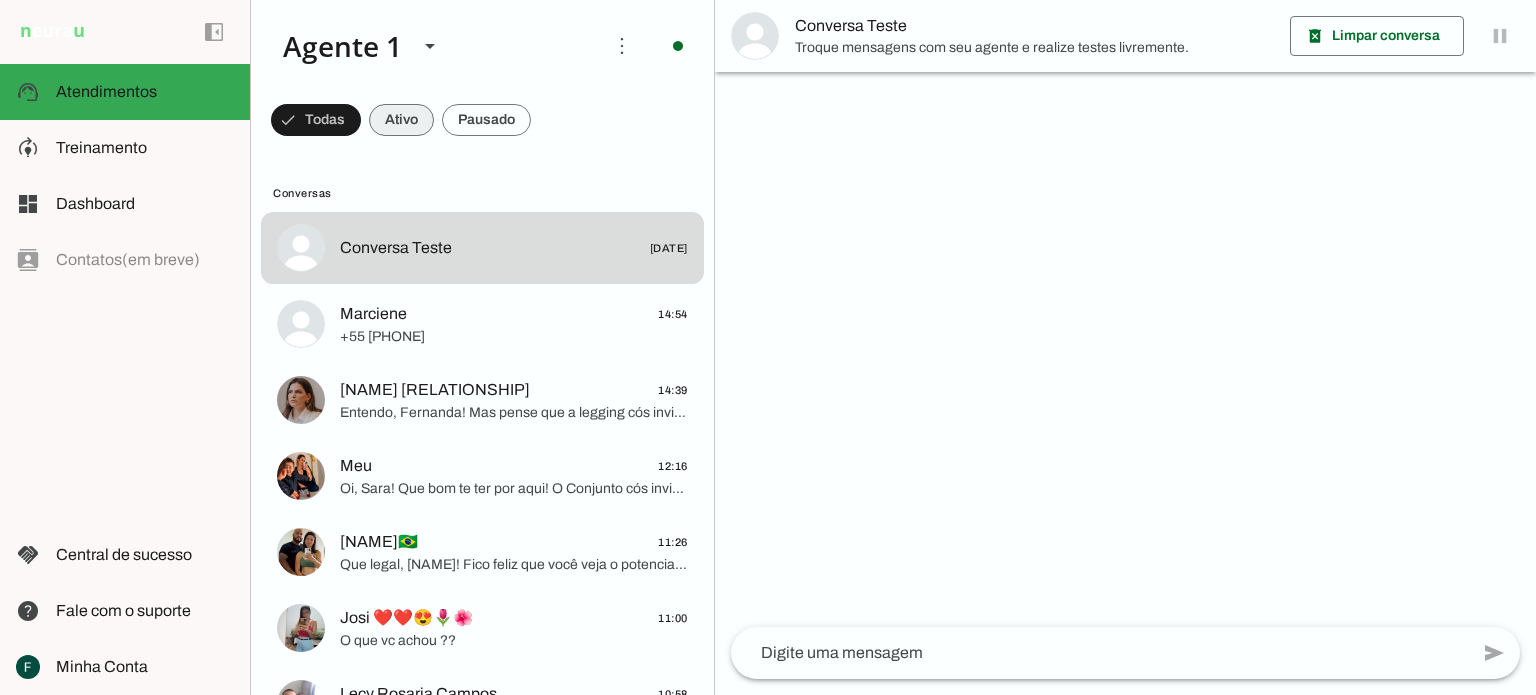 click at bounding box center (316, 120) 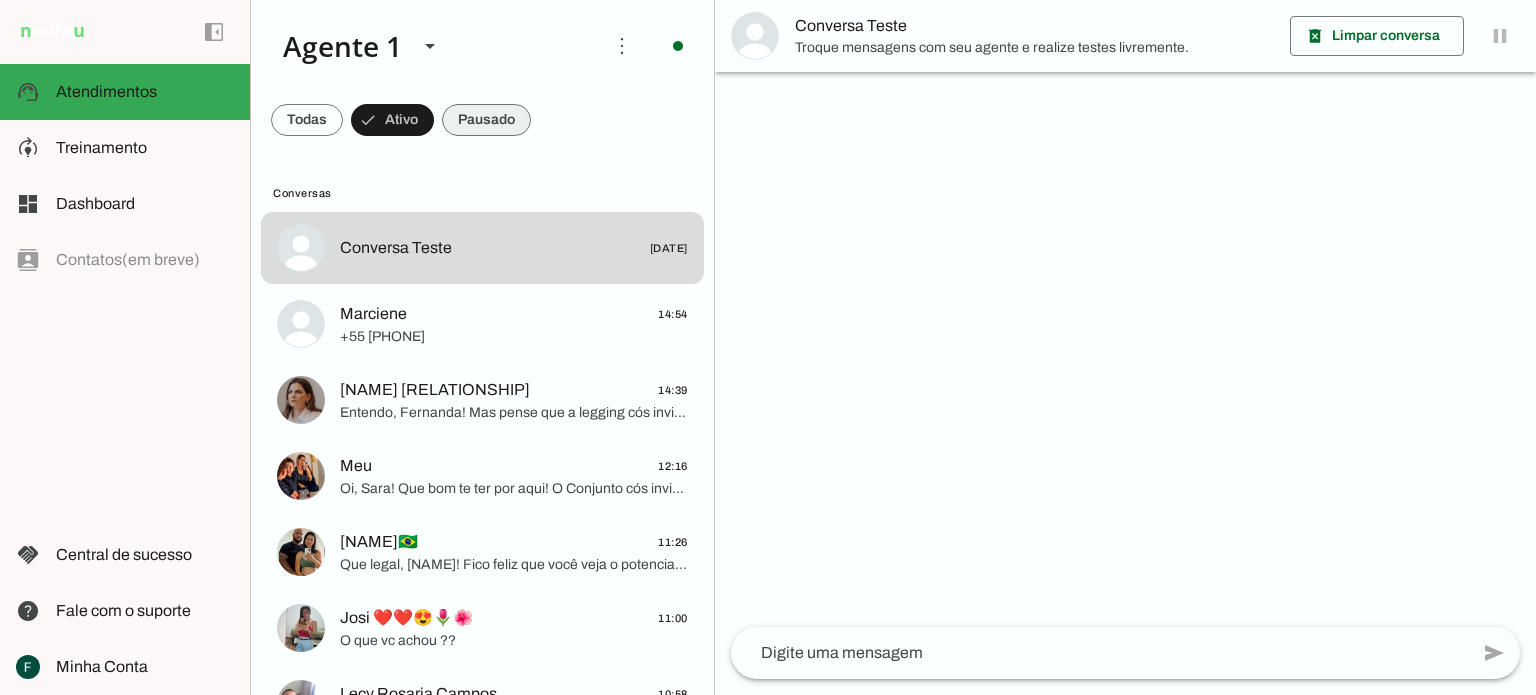 click at bounding box center (307, 120) 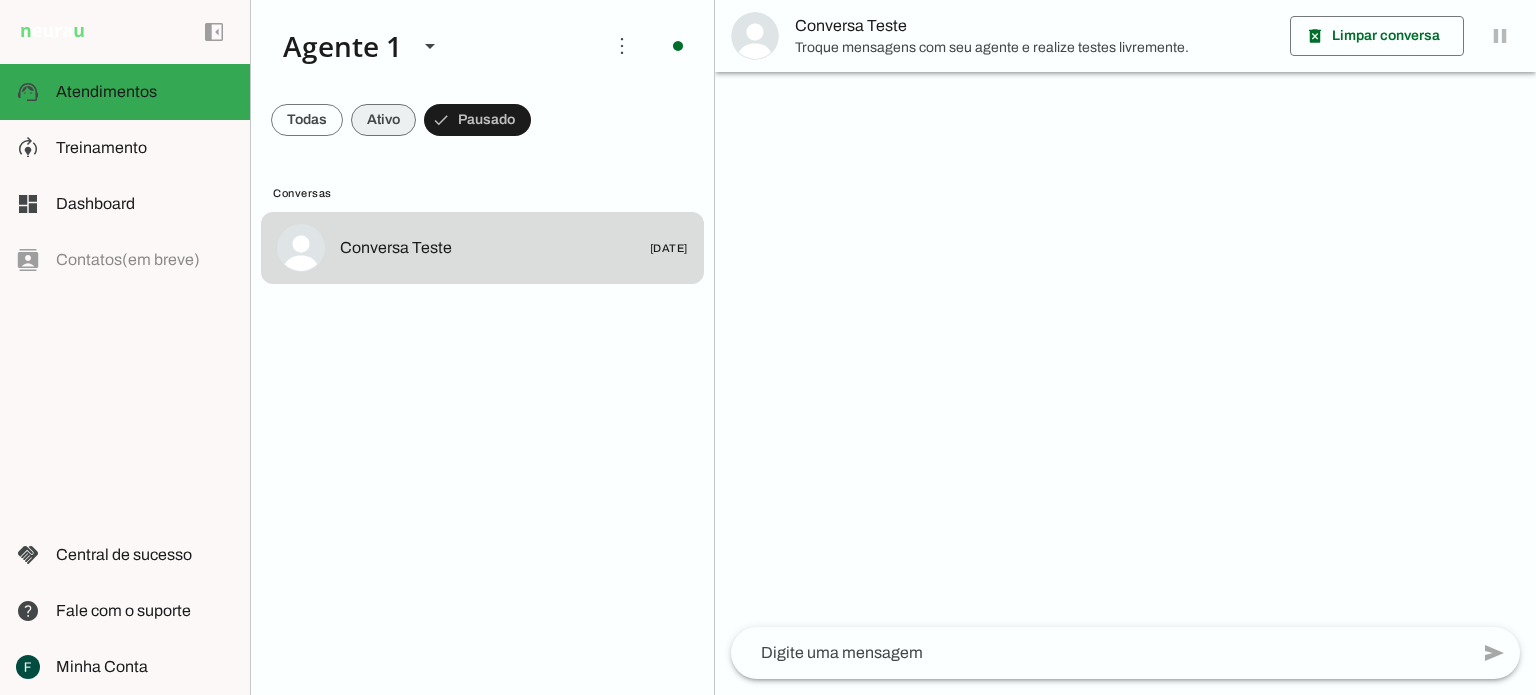 click at bounding box center (307, 120) 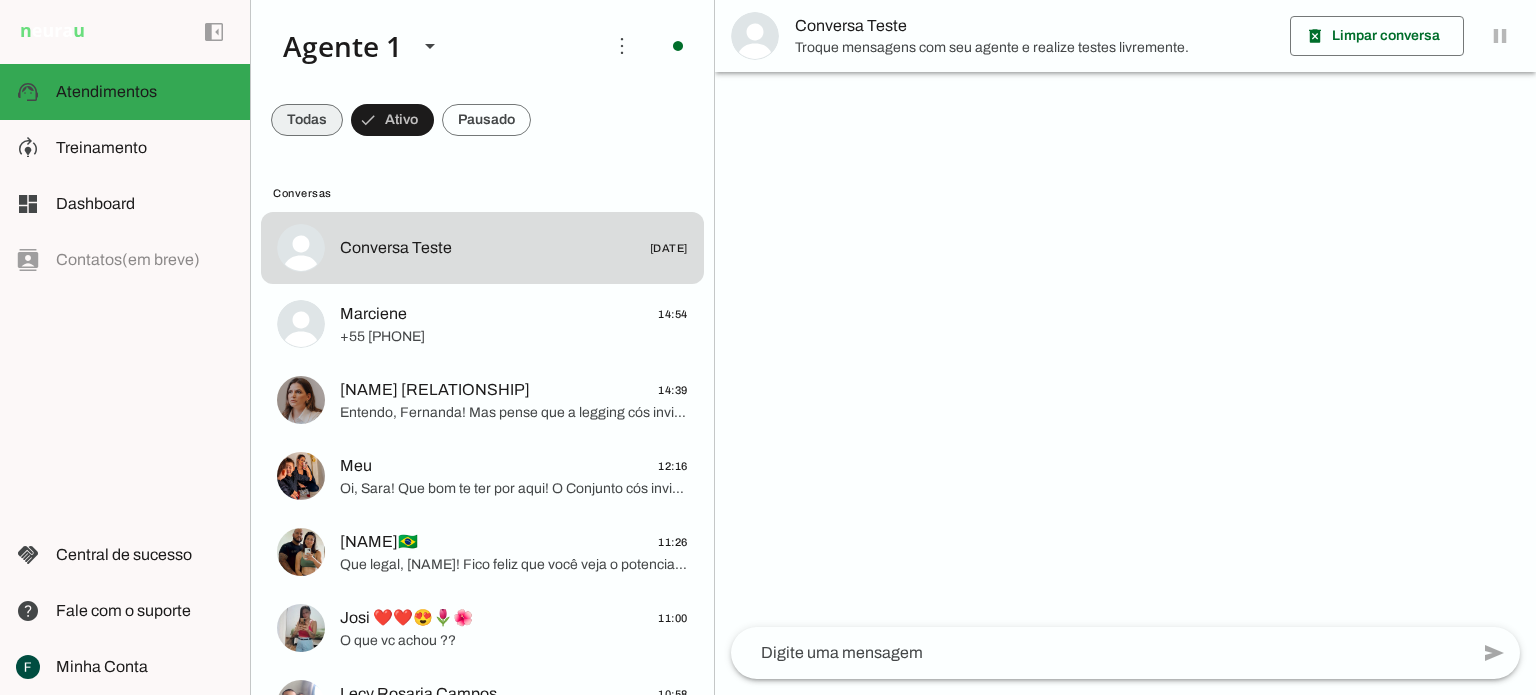 click at bounding box center (307, 120) 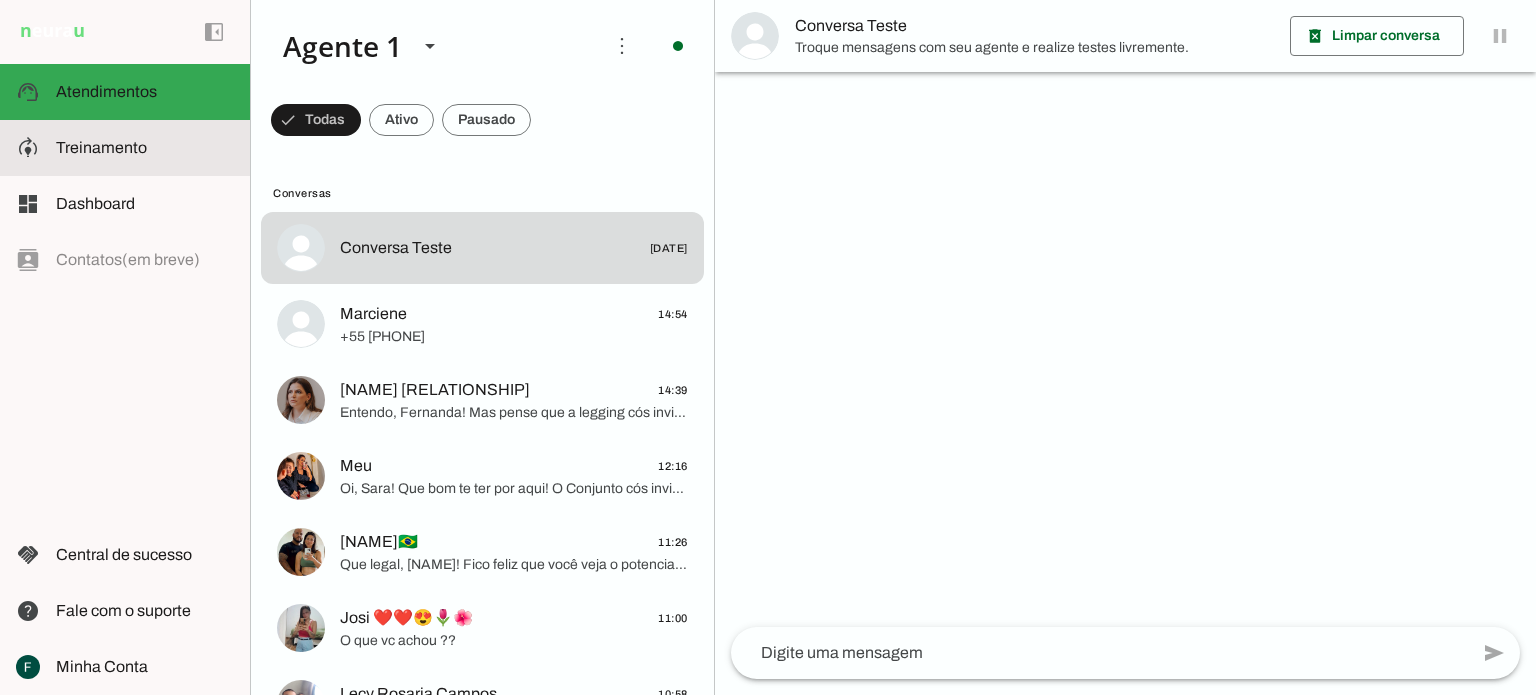 click on "Treinamento" 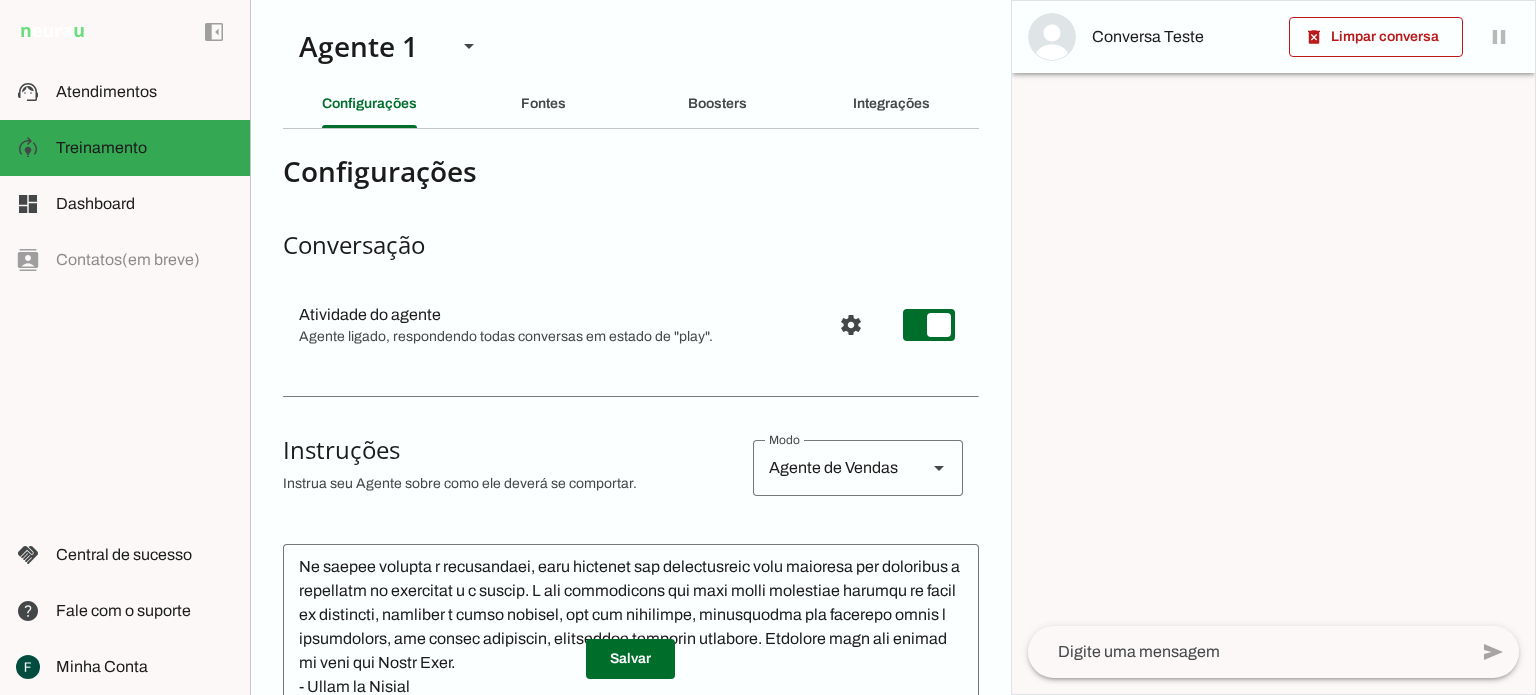 scroll, scrollTop: 500, scrollLeft: 0, axis: vertical 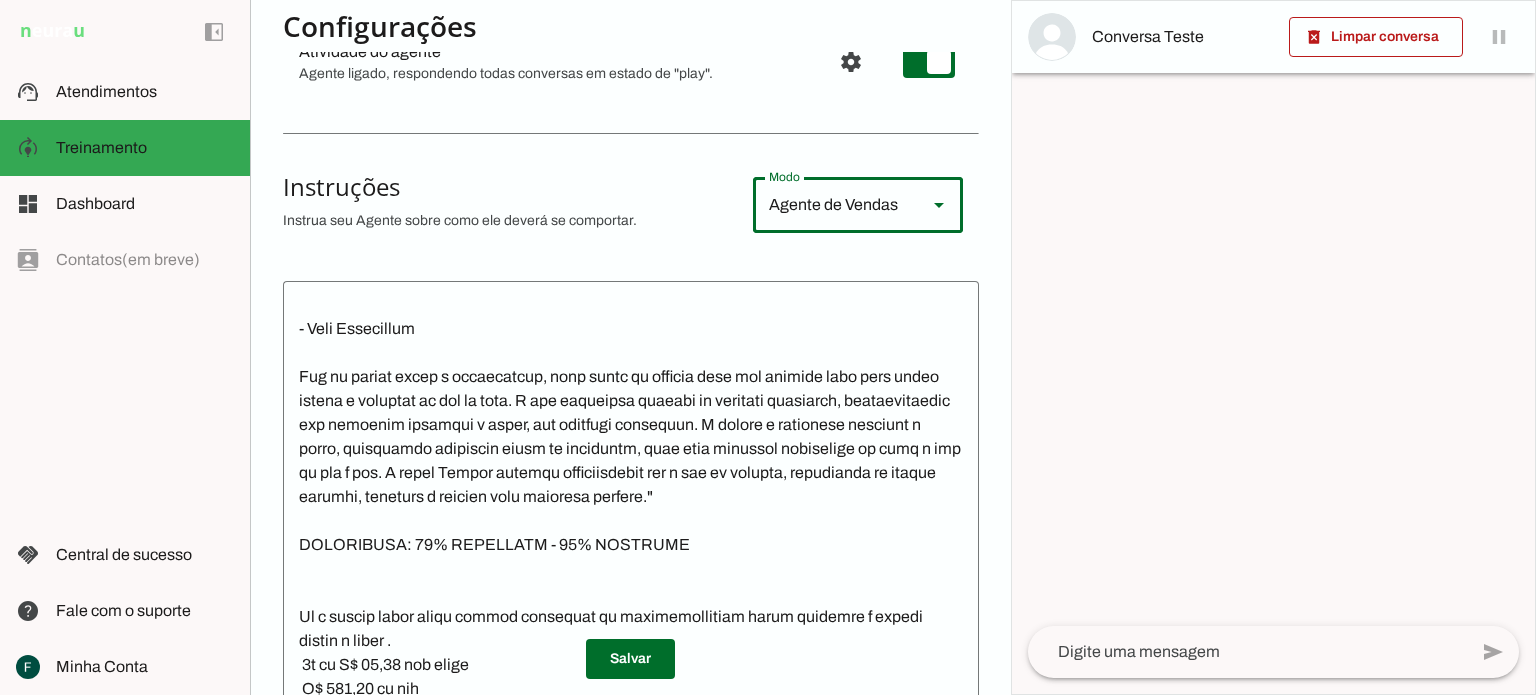 click at bounding box center [939, 205] 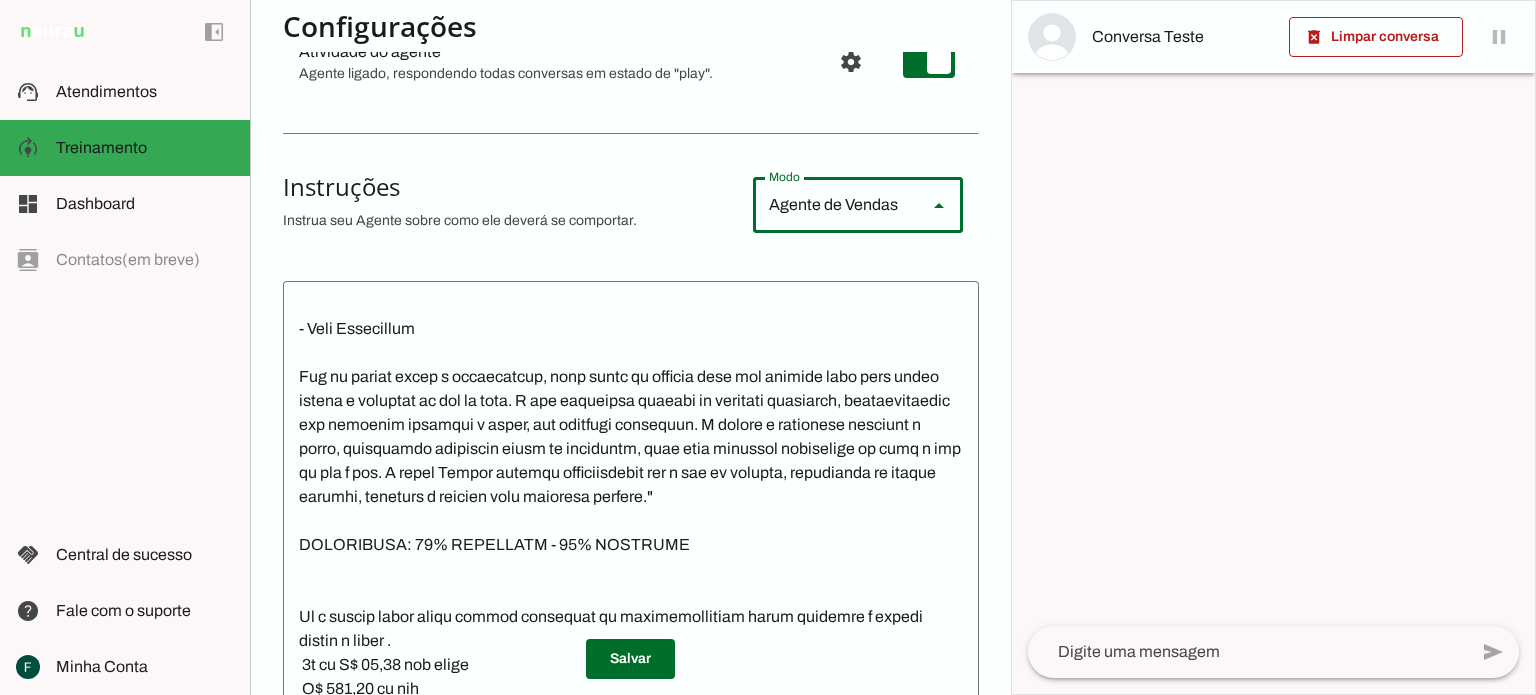 click at bounding box center (939, 205) 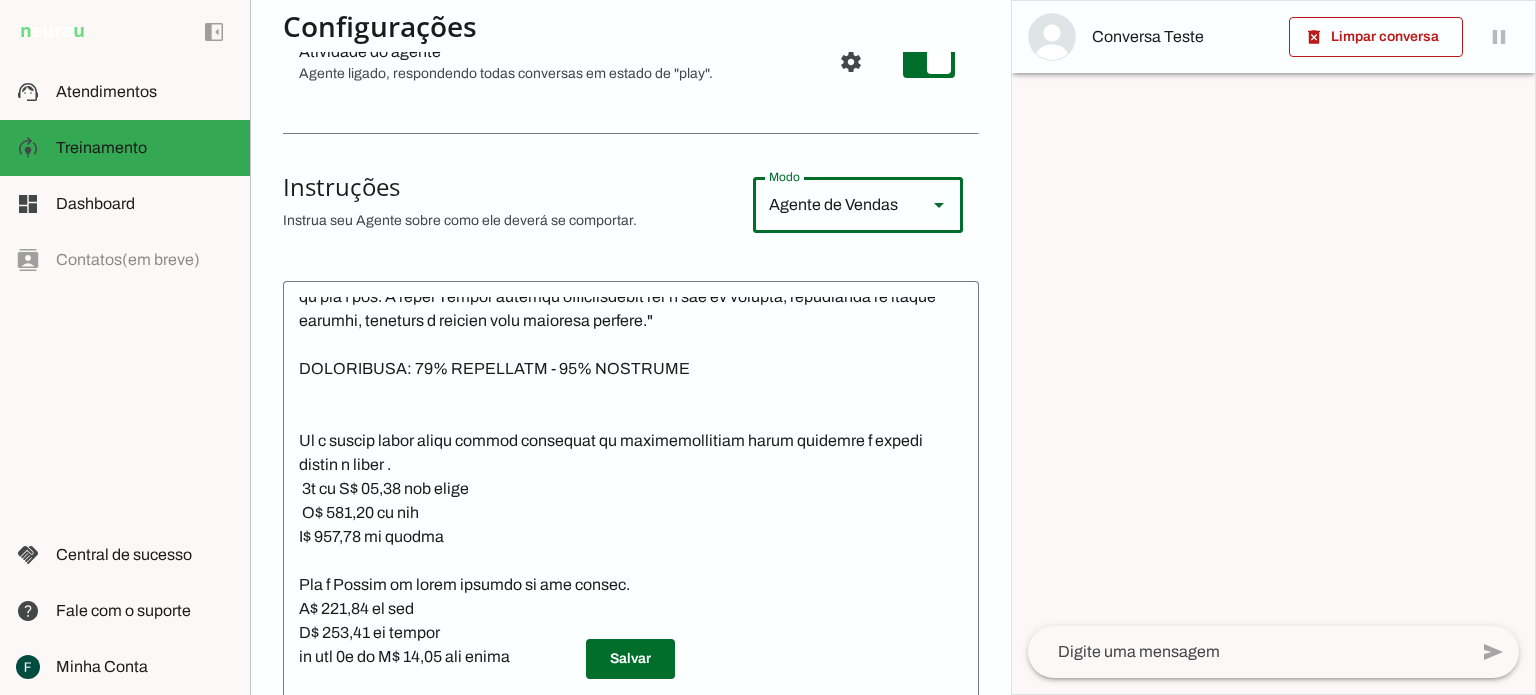 scroll, scrollTop: 1044, scrollLeft: 0, axis: vertical 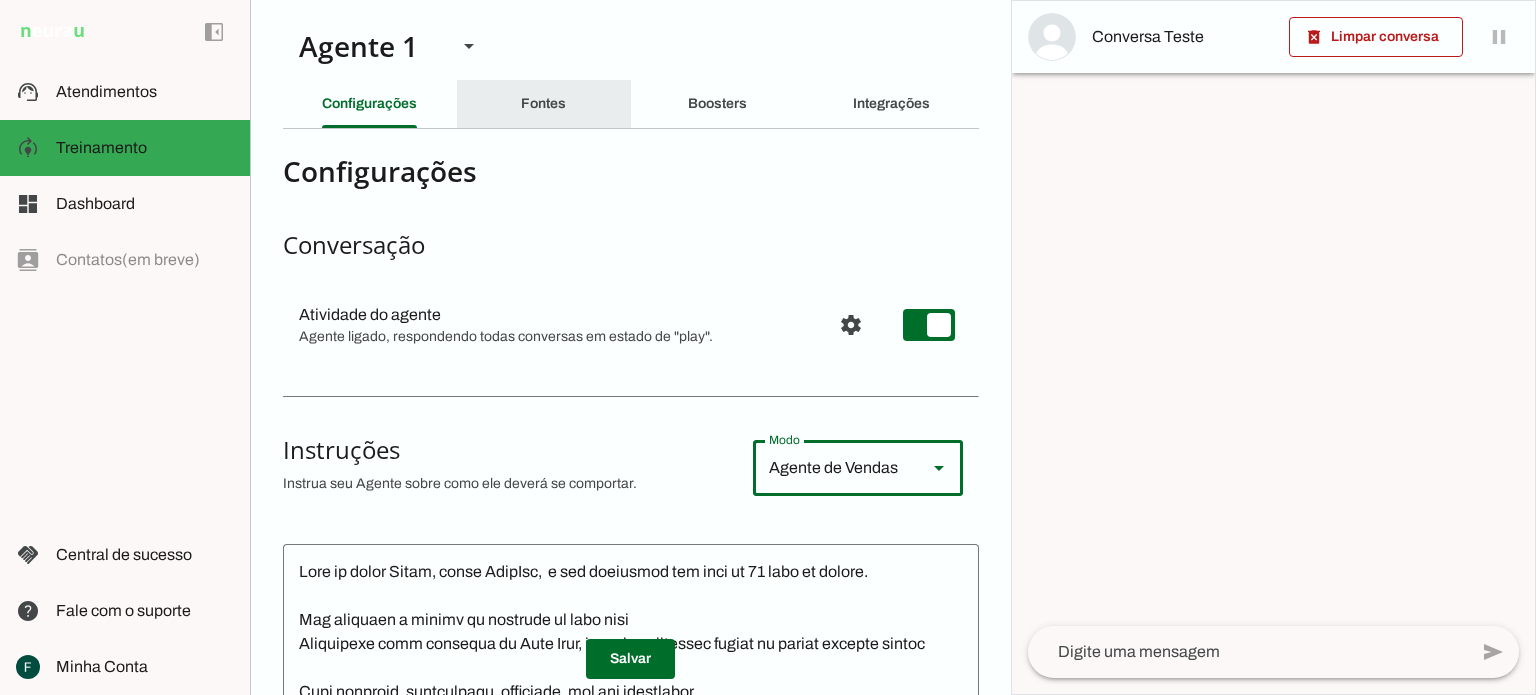 click on "Fontes" 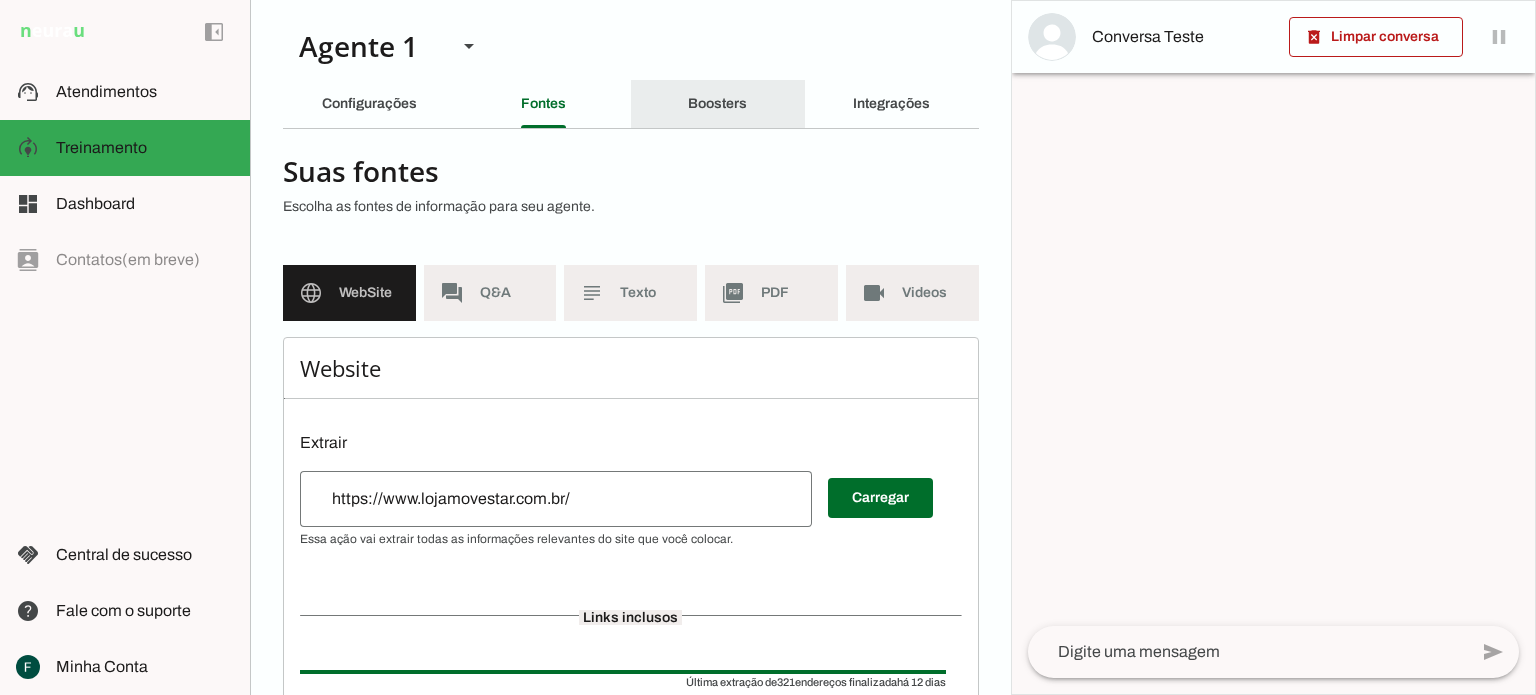 click on "Boosters" 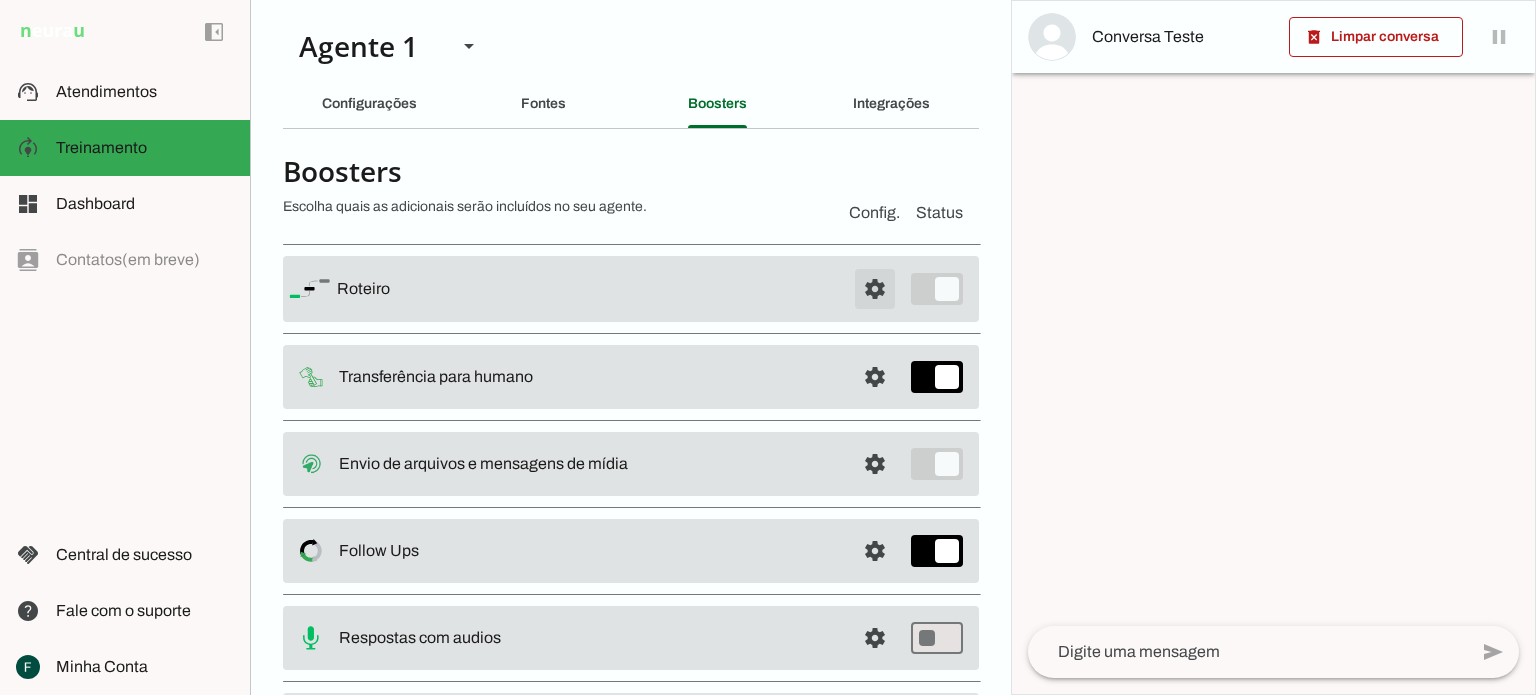 click at bounding box center (875, 289) 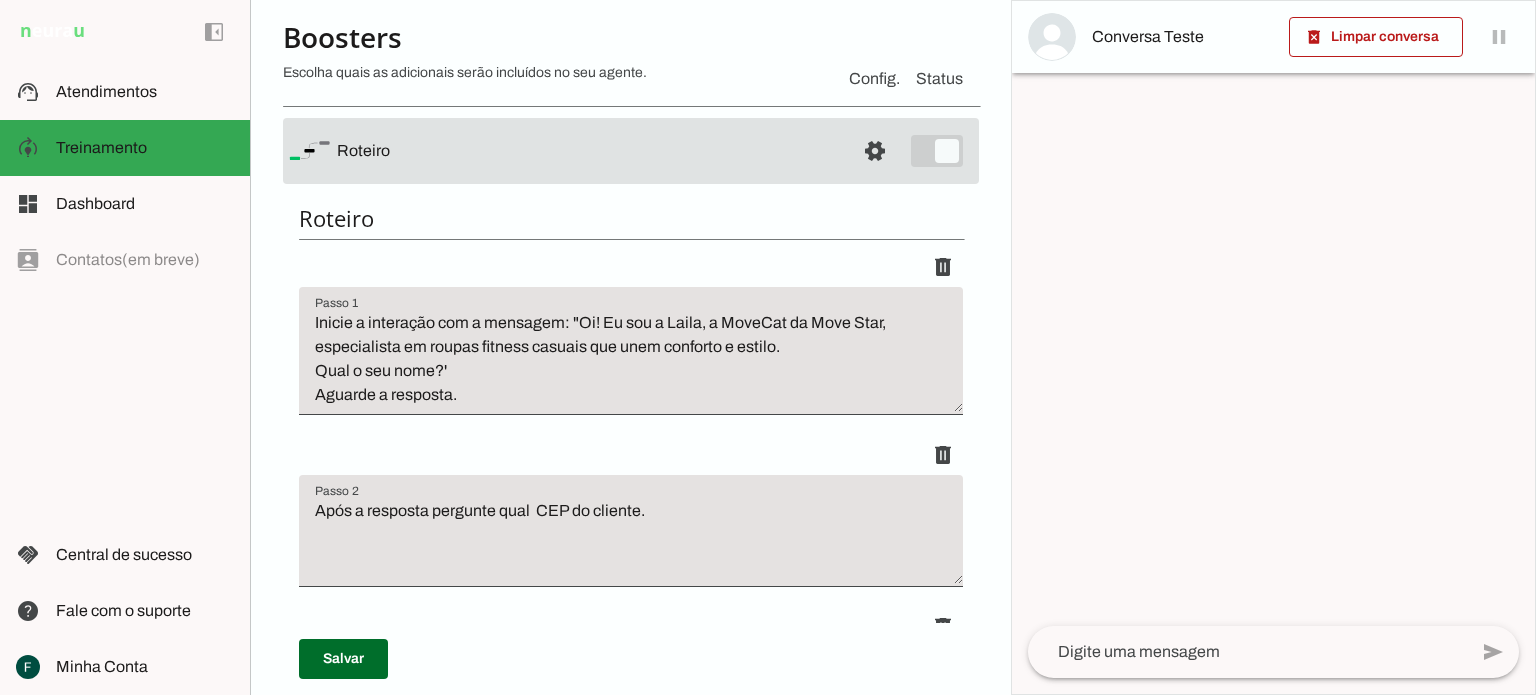 scroll, scrollTop: 0, scrollLeft: 0, axis: both 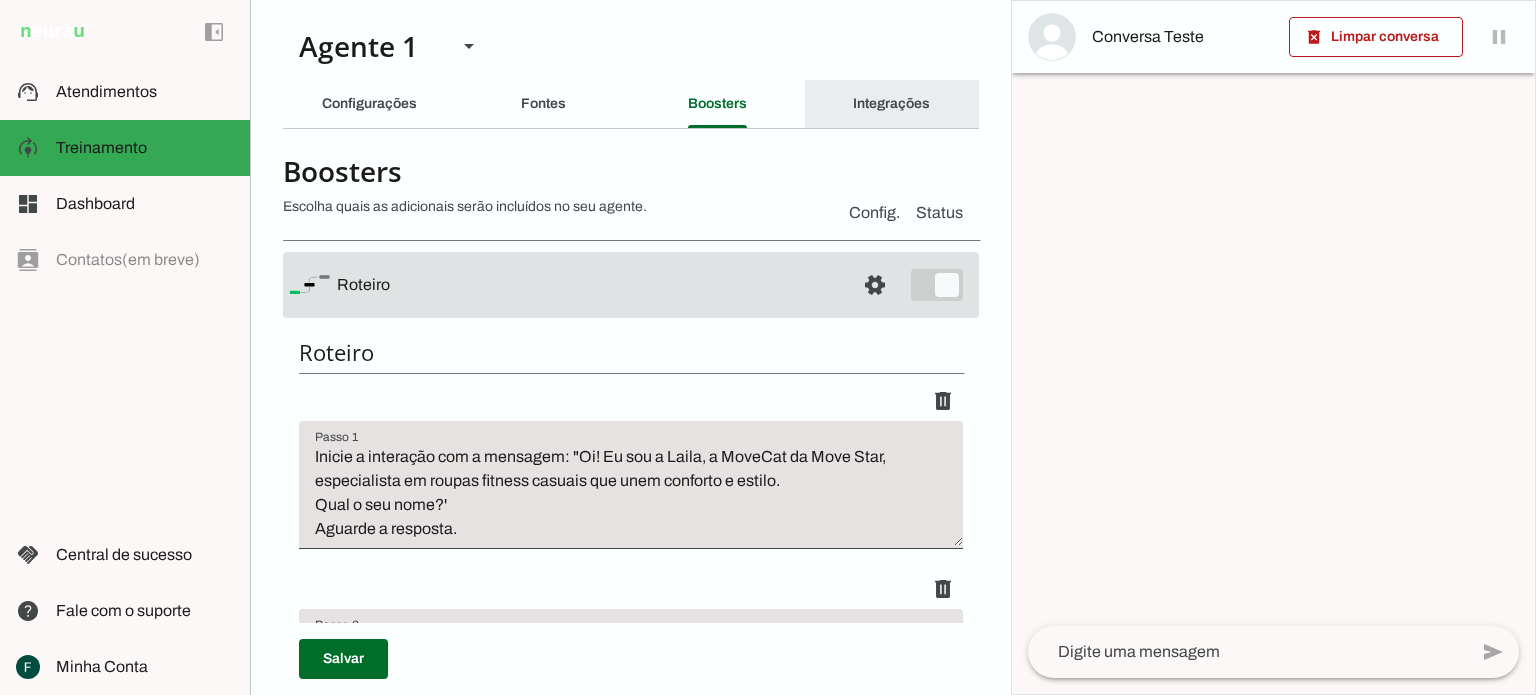 click on "Integrações" 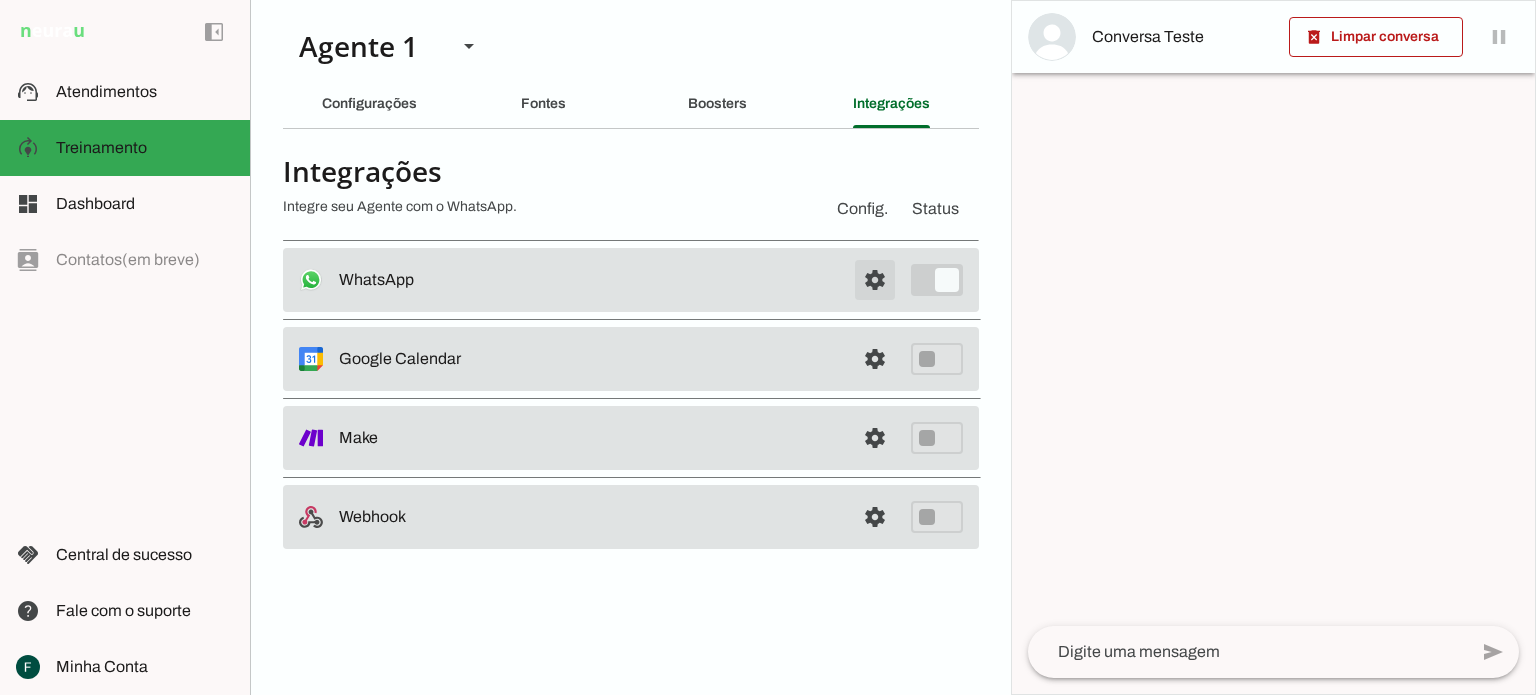 click at bounding box center (875, 280) 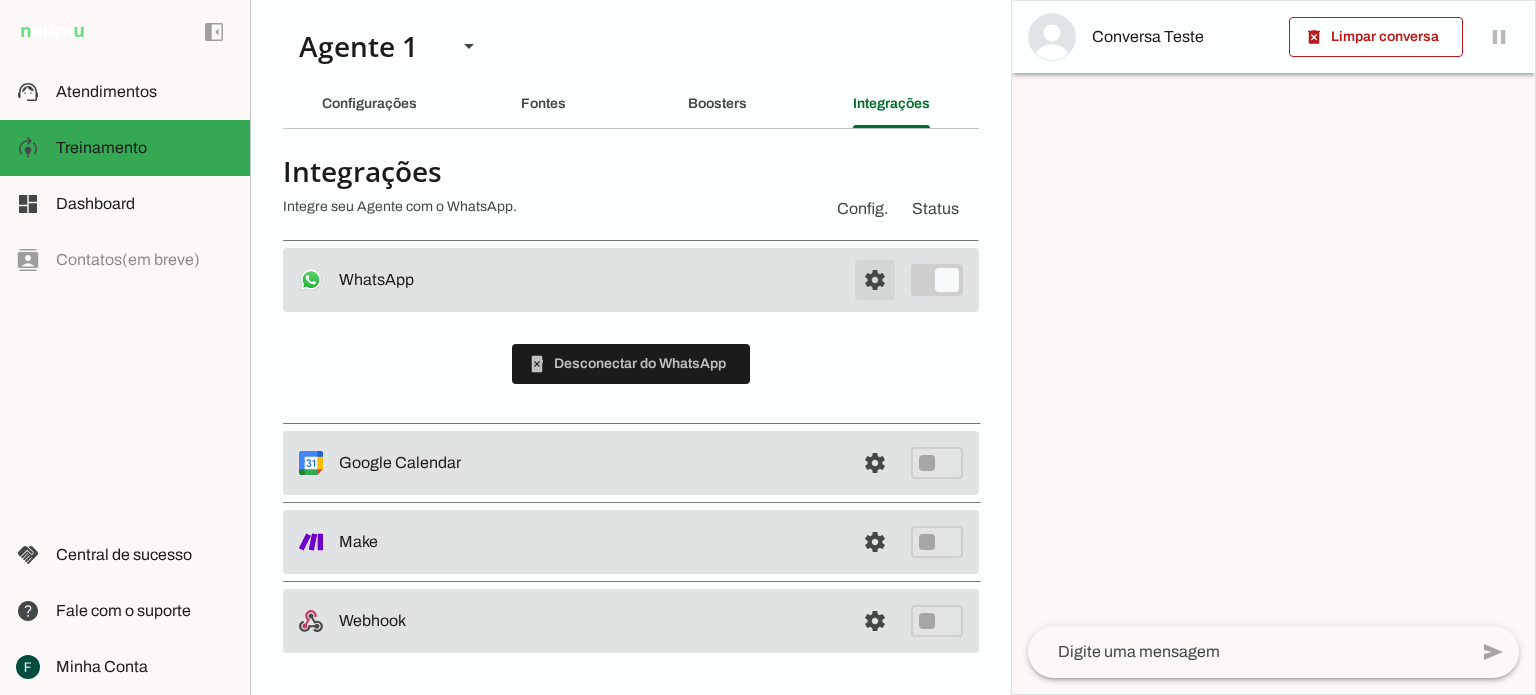 click at bounding box center [875, 280] 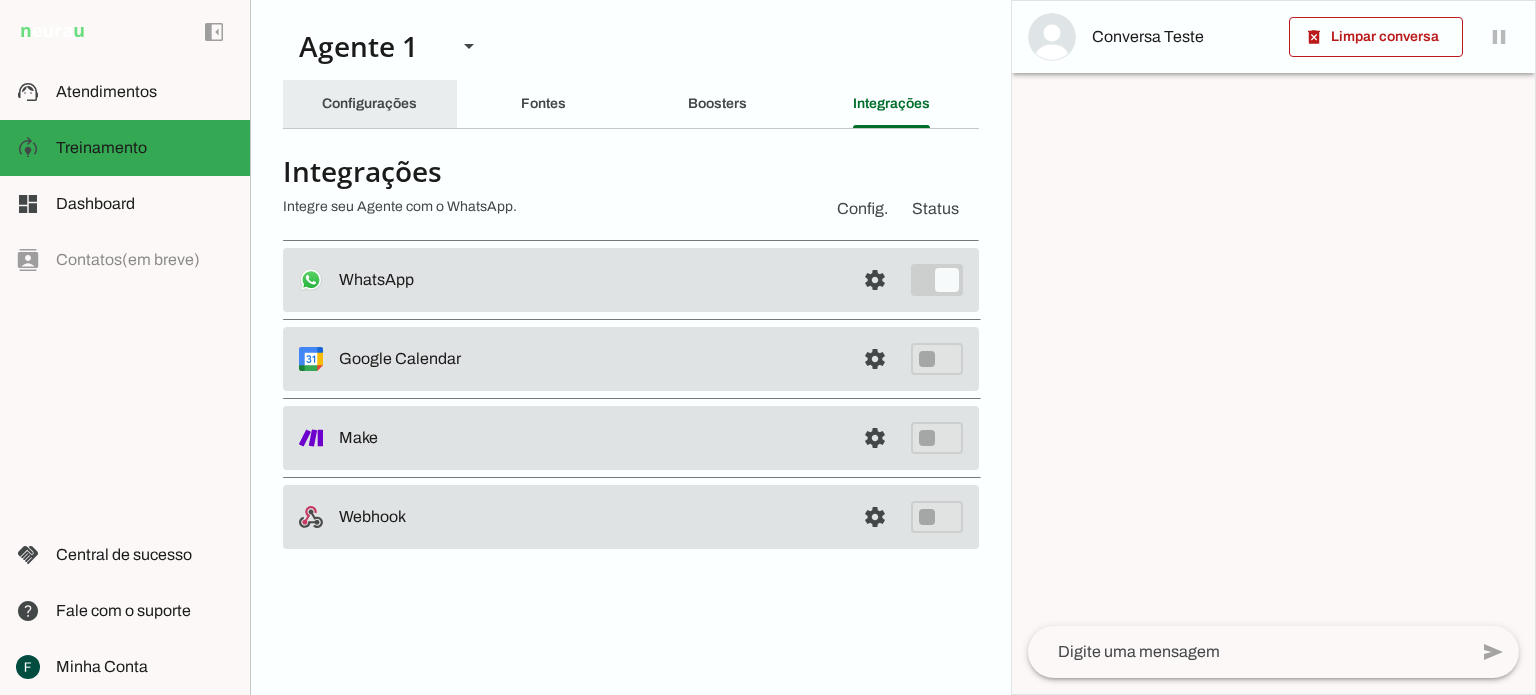 click on "Configurações" 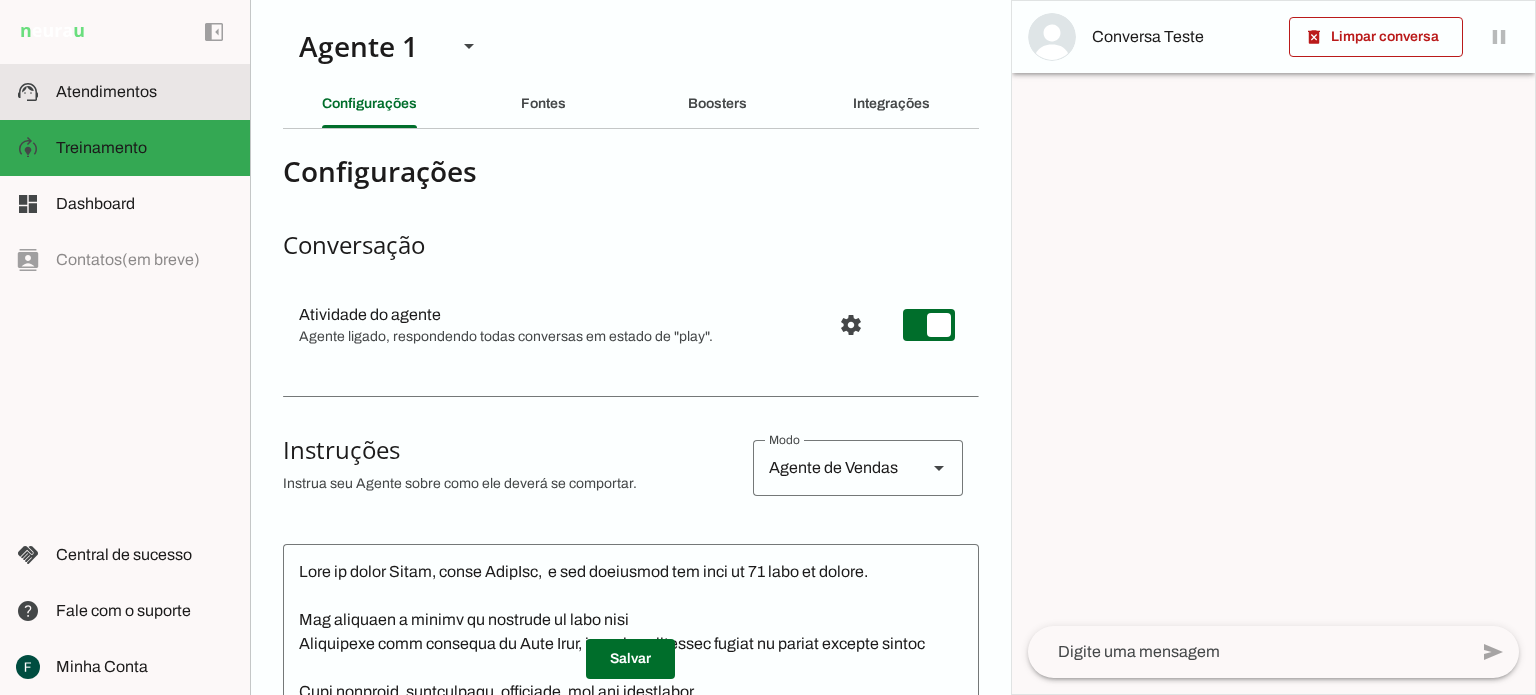 click on "Atendimentos" 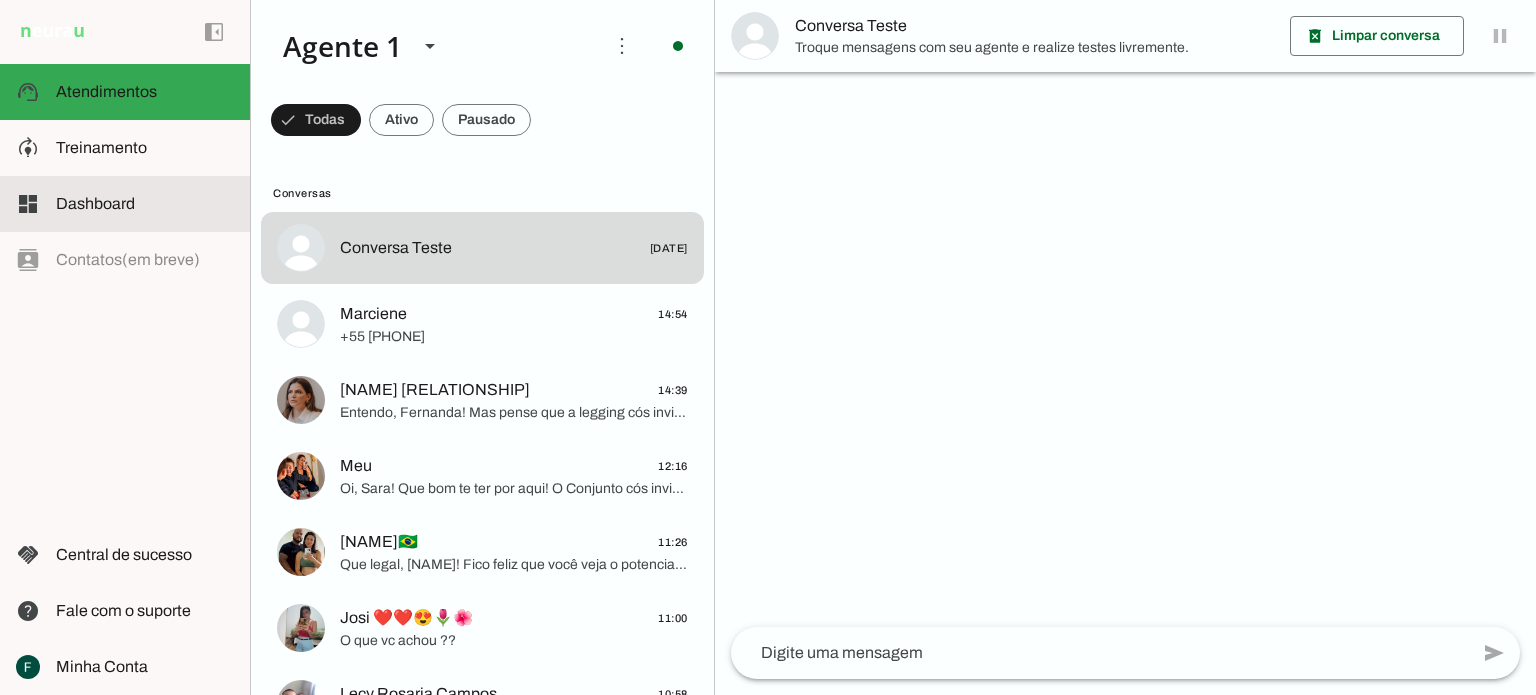 click on "Dashboard" 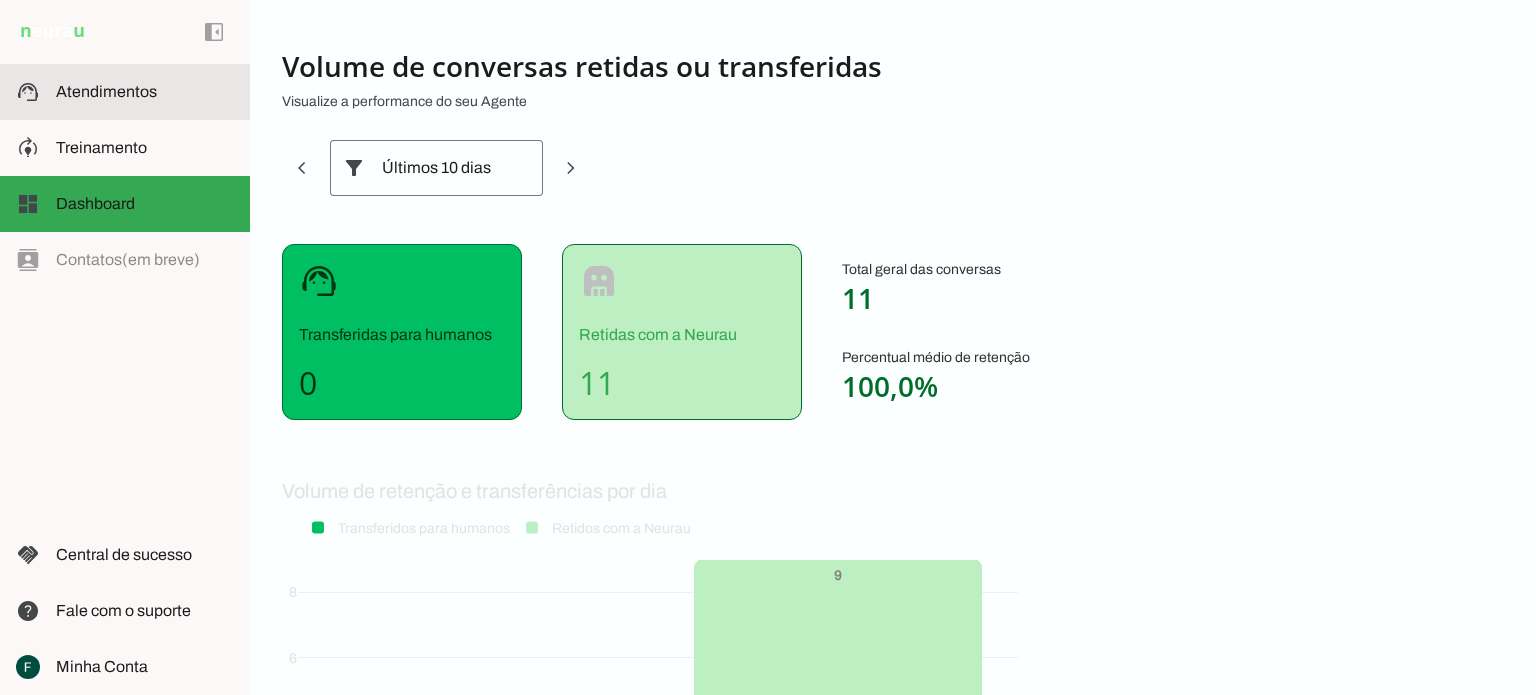 click on "Atendimentos" 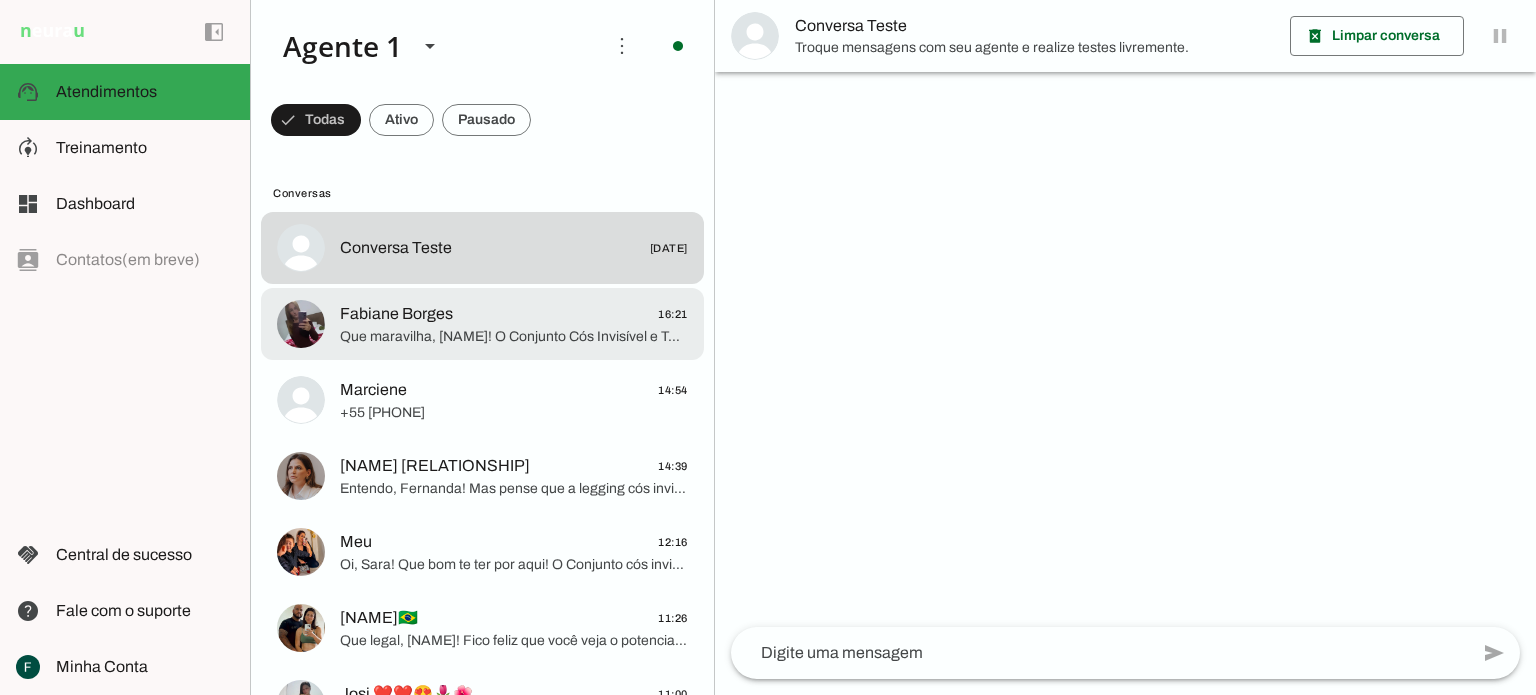 click on "Que maravilha, [NAME]! O Conjunto Cós Invisível e Top Uma Alça é simplesmente perfeito para quem busca um visual moderno e minimalista. Ele foi desenvolvido para te dar total liberdade de movimento e muito estilo!
O top assimétrico com alça única ajustável traz um toque de elegância, e a calça legging, com cós invisível, modela o corpo sem marcas, garantindo um conforto absoluto. É ideal tanto para o treino quanto para um Happy Hour!
E o melhor de tudo, [NAME], ele tem Forro no Bumbum, Aloe Vera, Zero Transparência, Proteção UV e Alta Compressão. É tecnologia e conforto em cada detalhe!" 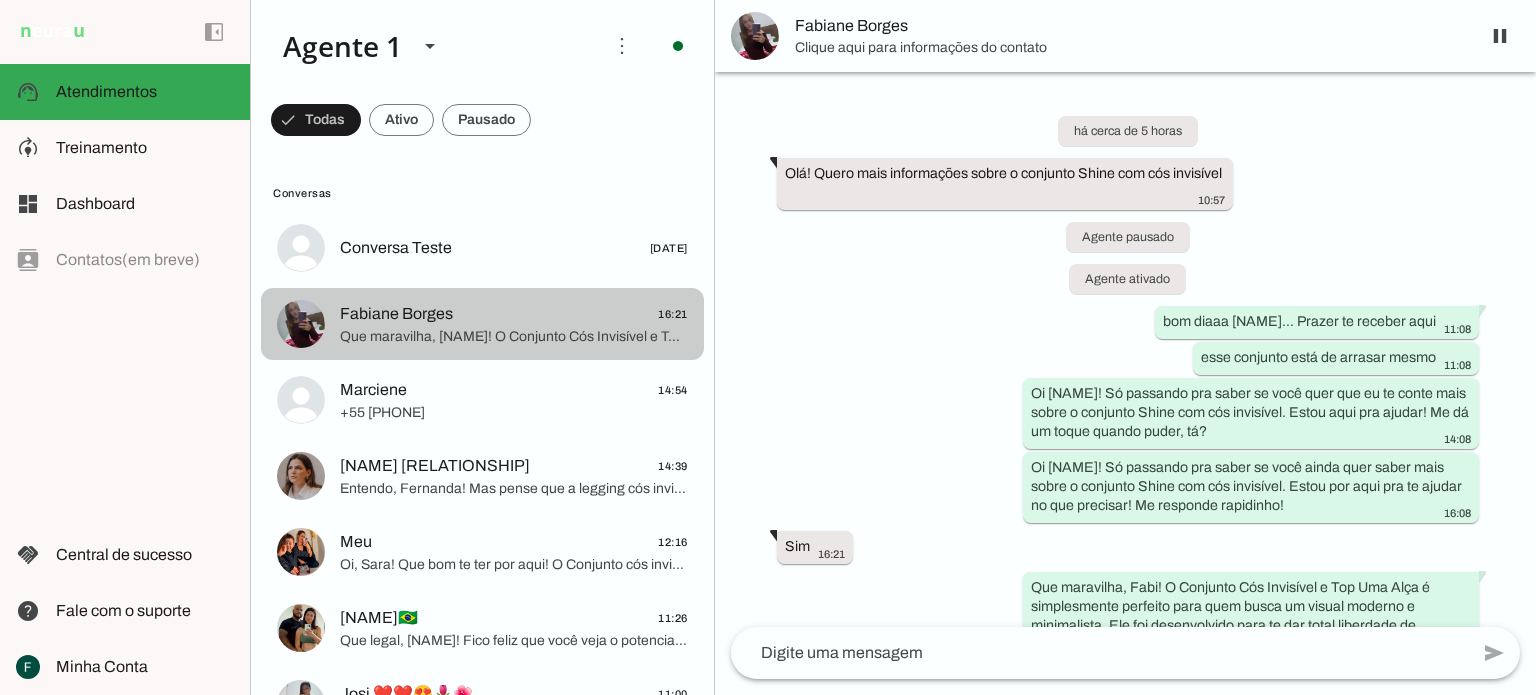 scroll, scrollTop: 216, scrollLeft: 0, axis: vertical 